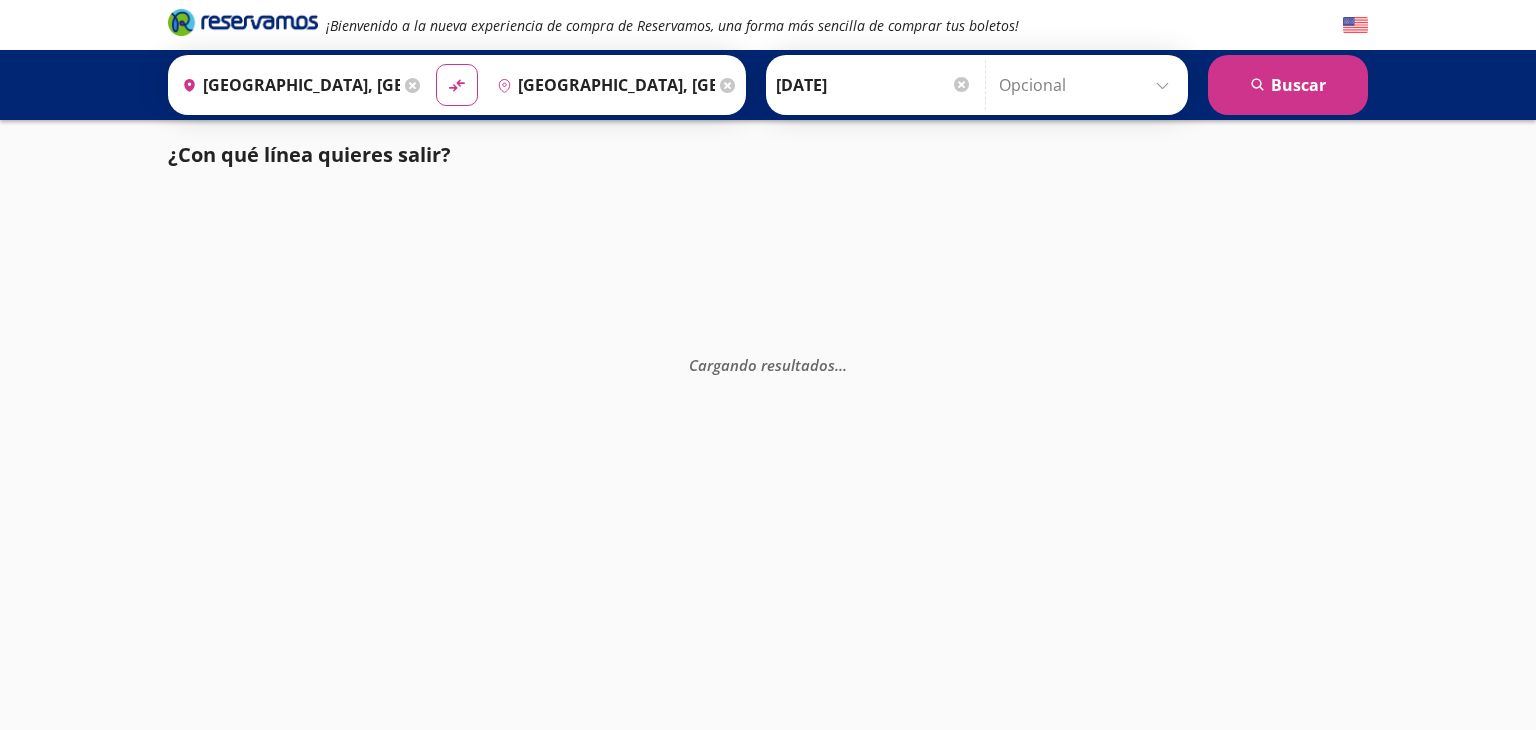 scroll, scrollTop: 0, scrollLeft: 0, axis: both 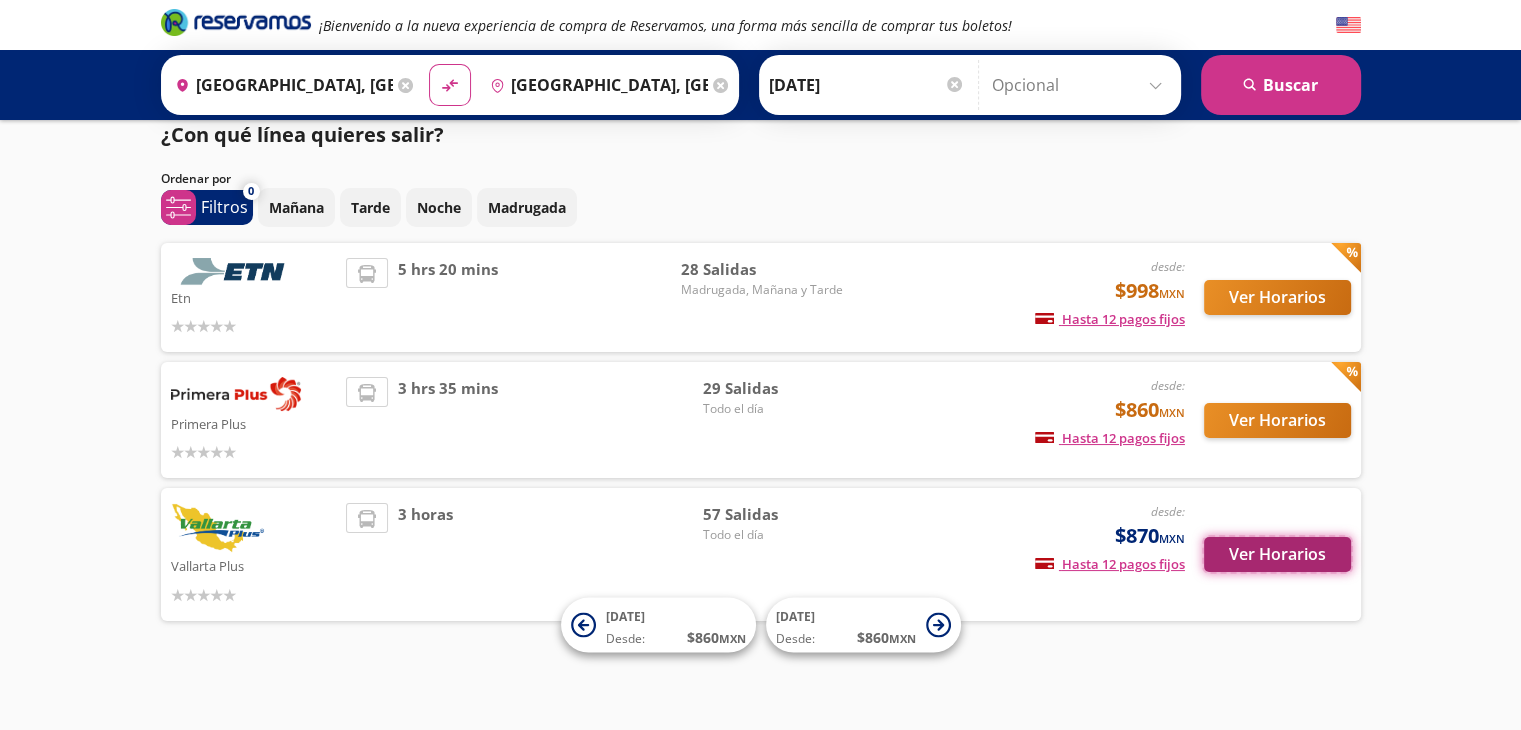 click on "Ver Horarios" at bounding box center [1277, 554] 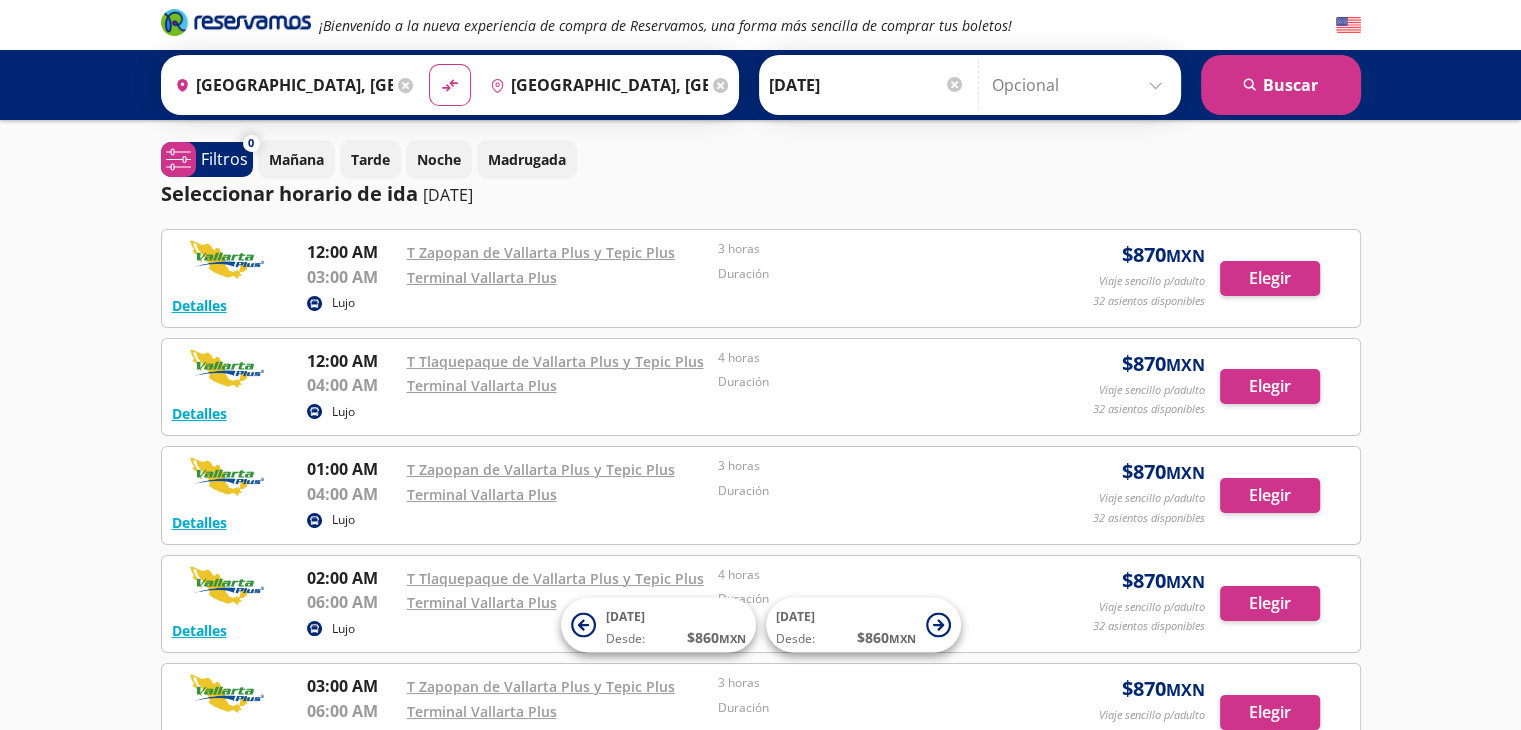 scroll, scrollTop: 0, scrollLeft: 0, axis: both 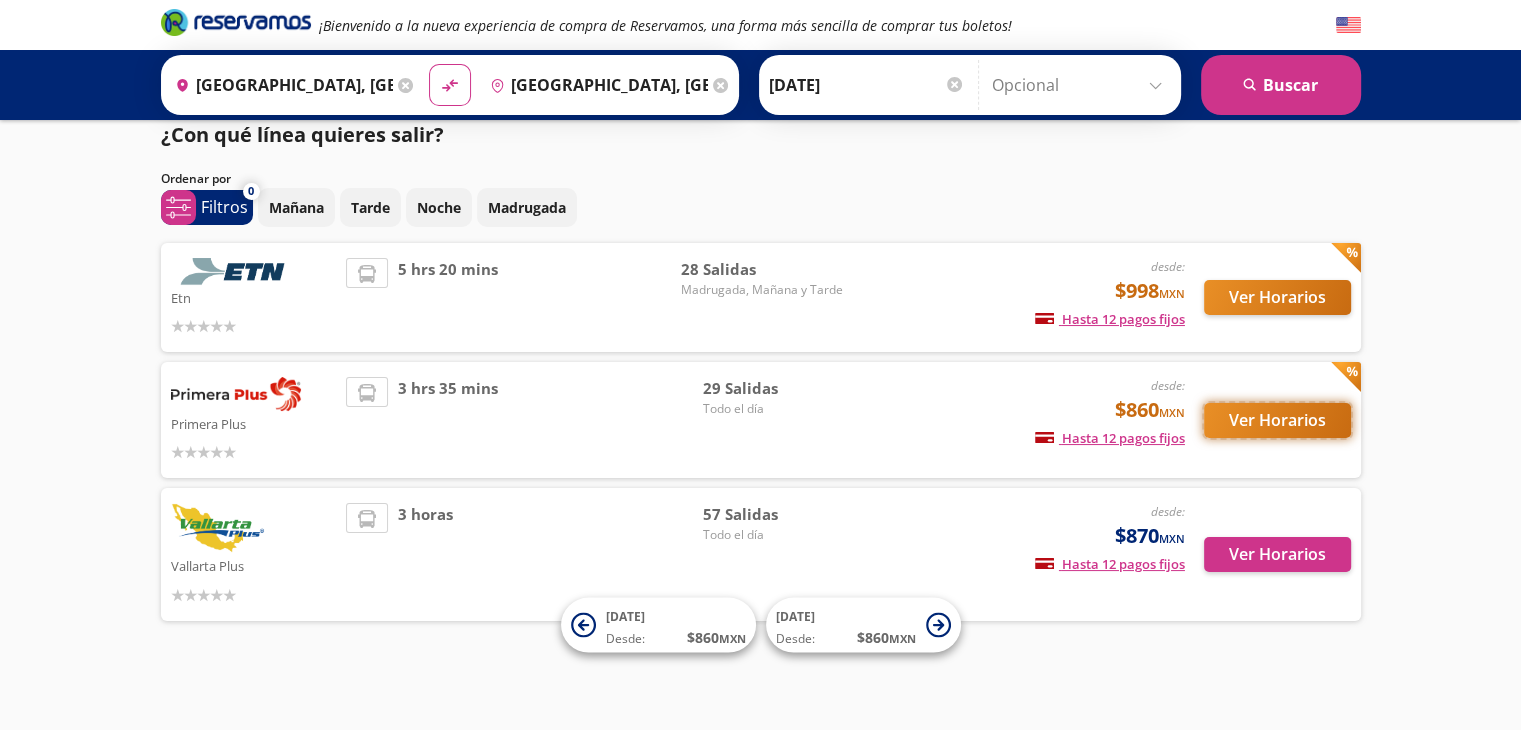 click on "Ver Horarios" at bounding box center (1277, 420) 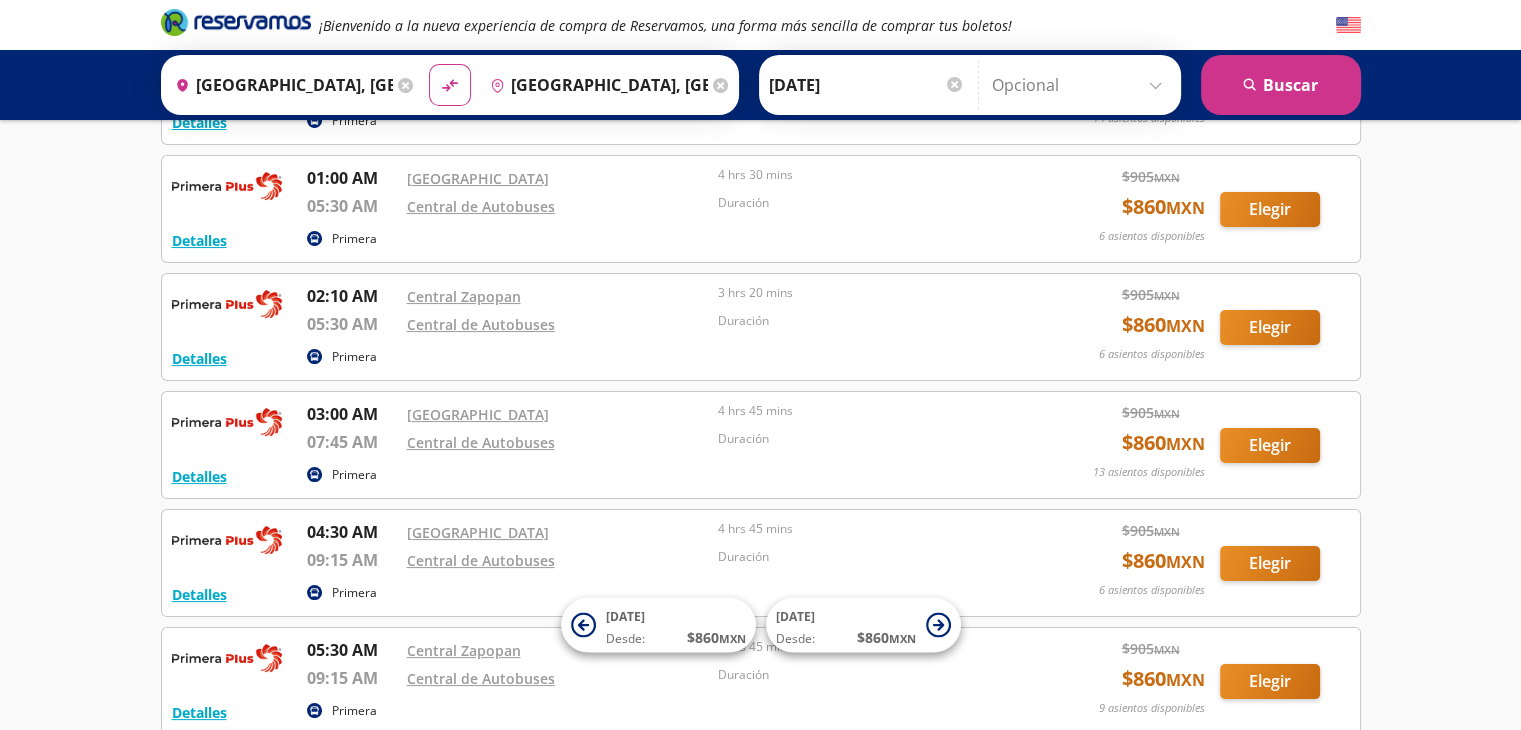 scroll, scrollTop: 0, scrollLeft: 0, axis: both 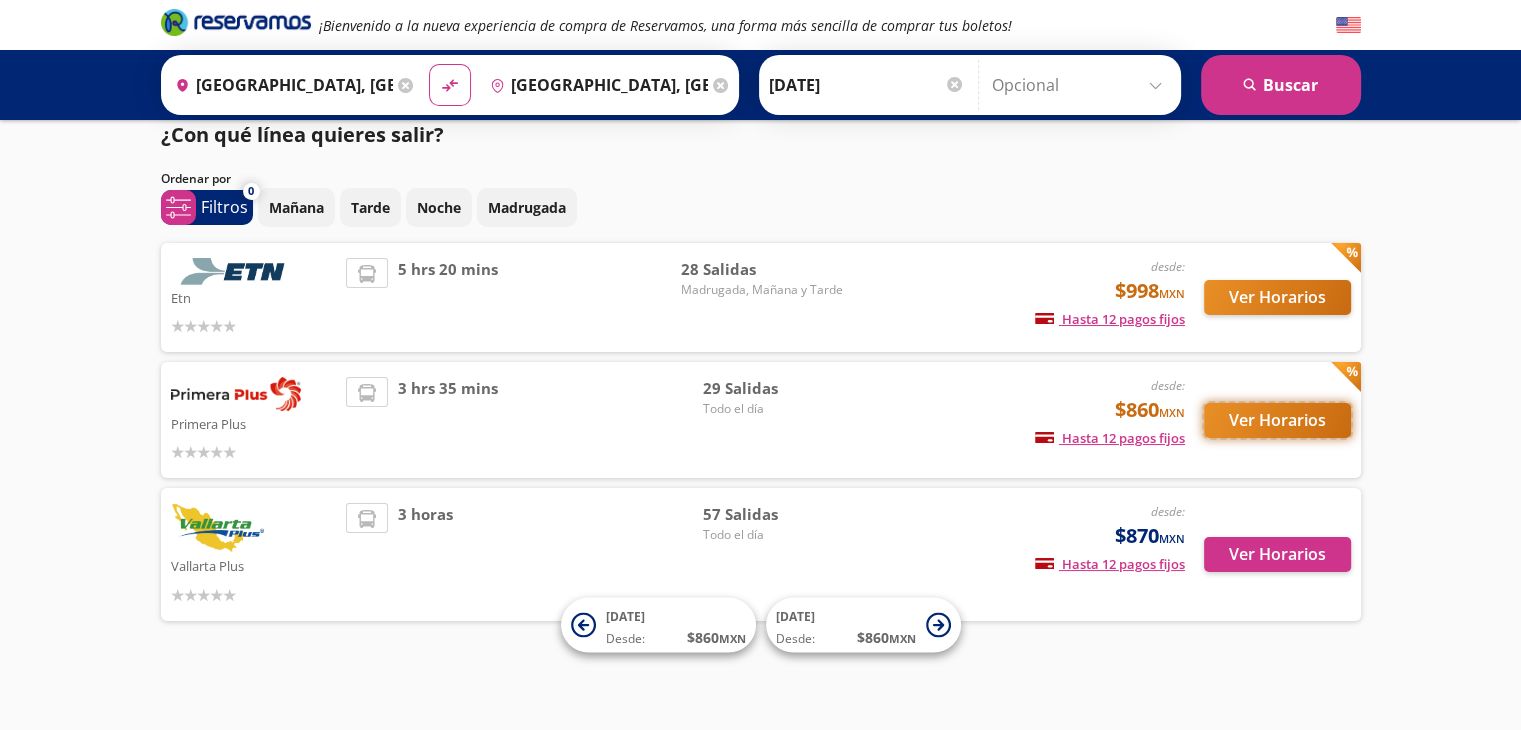 click on "Ver Horarios" at bounding box center [1277, 420] 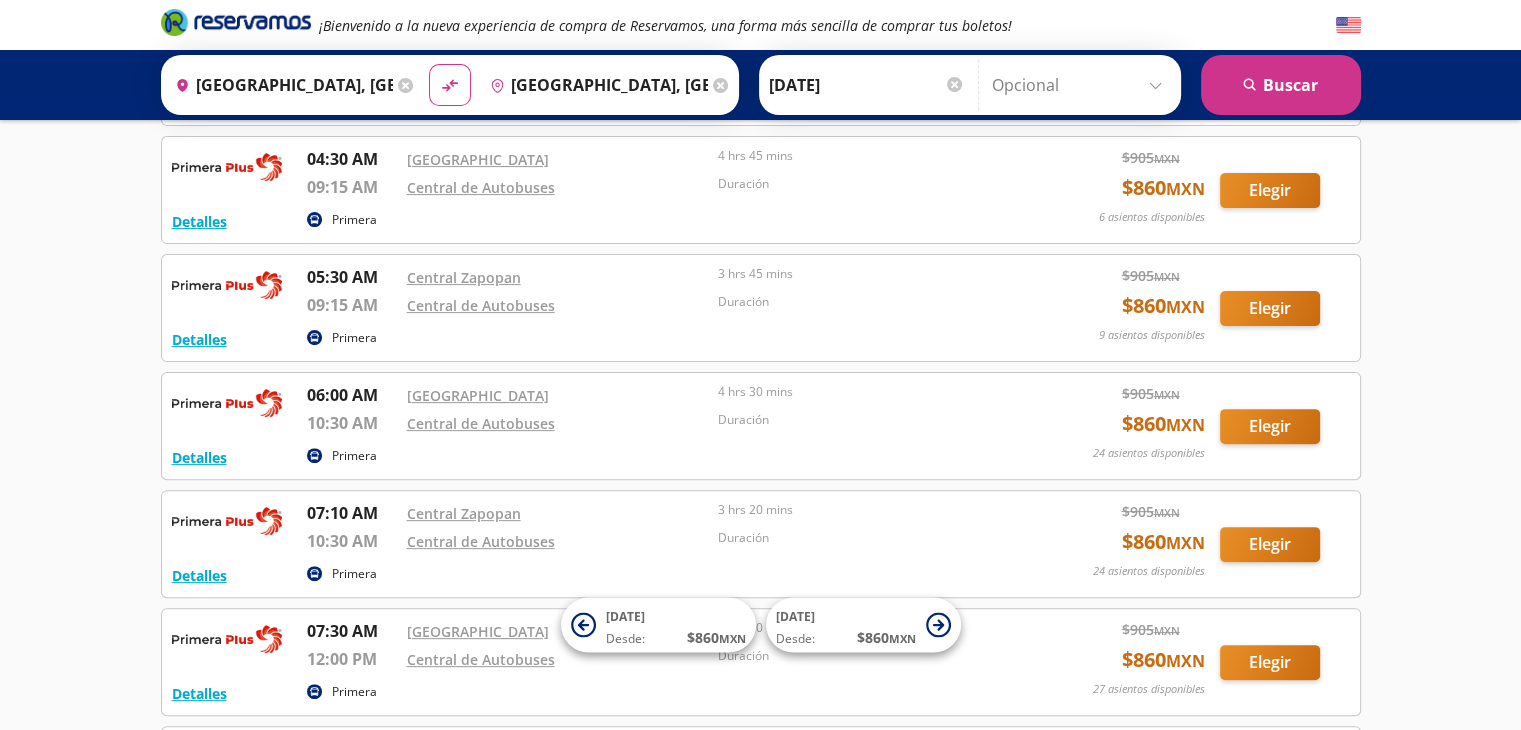scroll, scrollTop: 800, scrollLeft: 0, axis: vertical 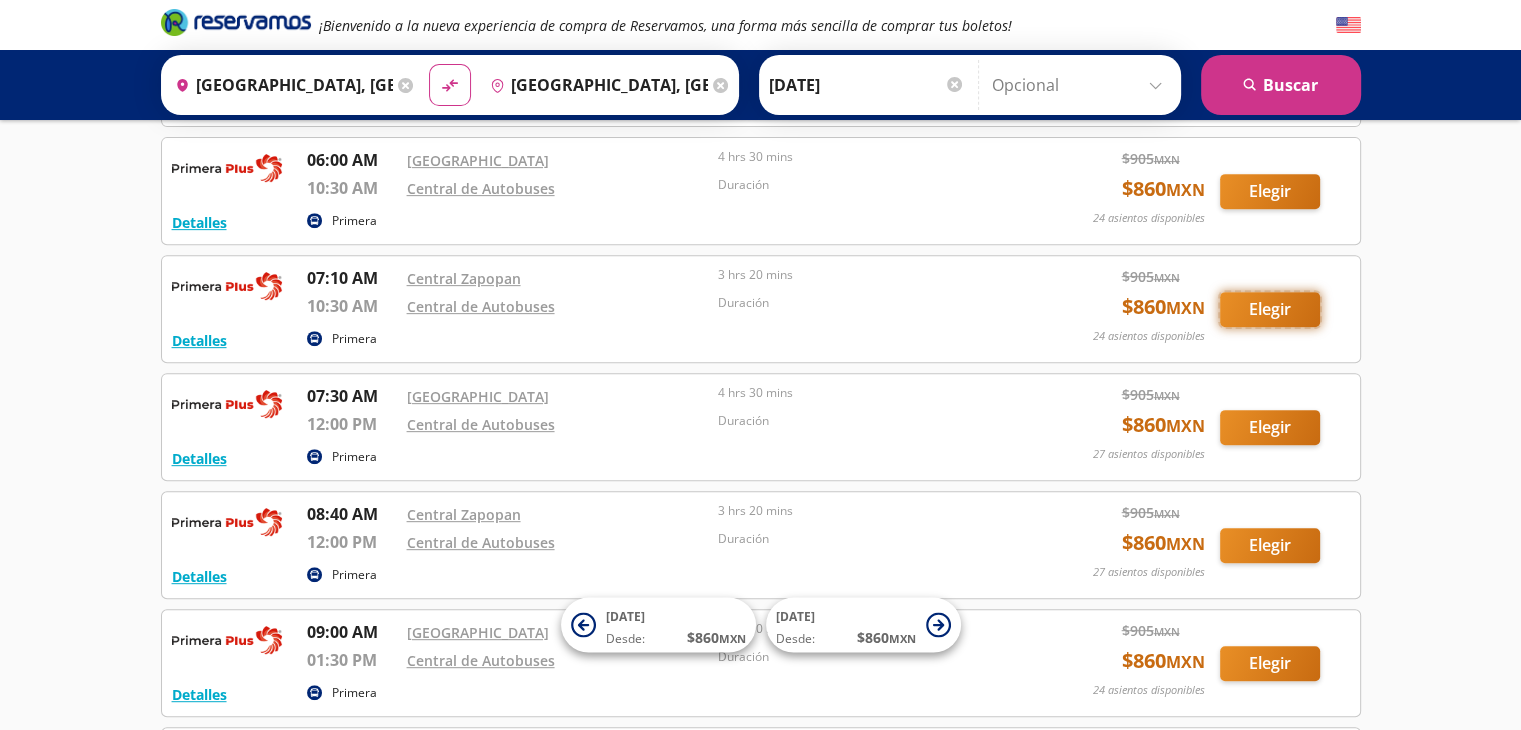 click on "Elegir" at bounding box center (1270, 309) 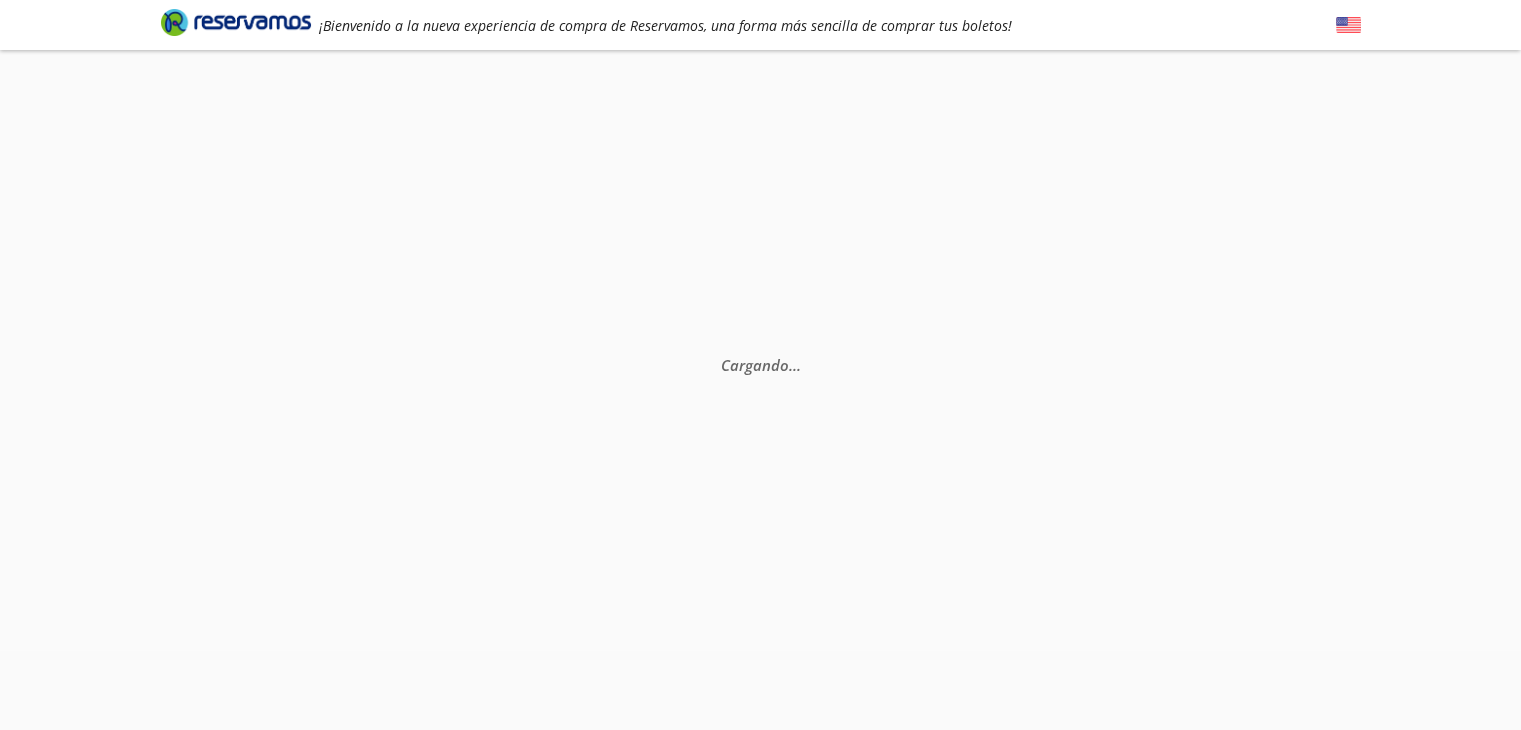 scroll, scrollTop: 0, scrollLeft: 0, axis: both 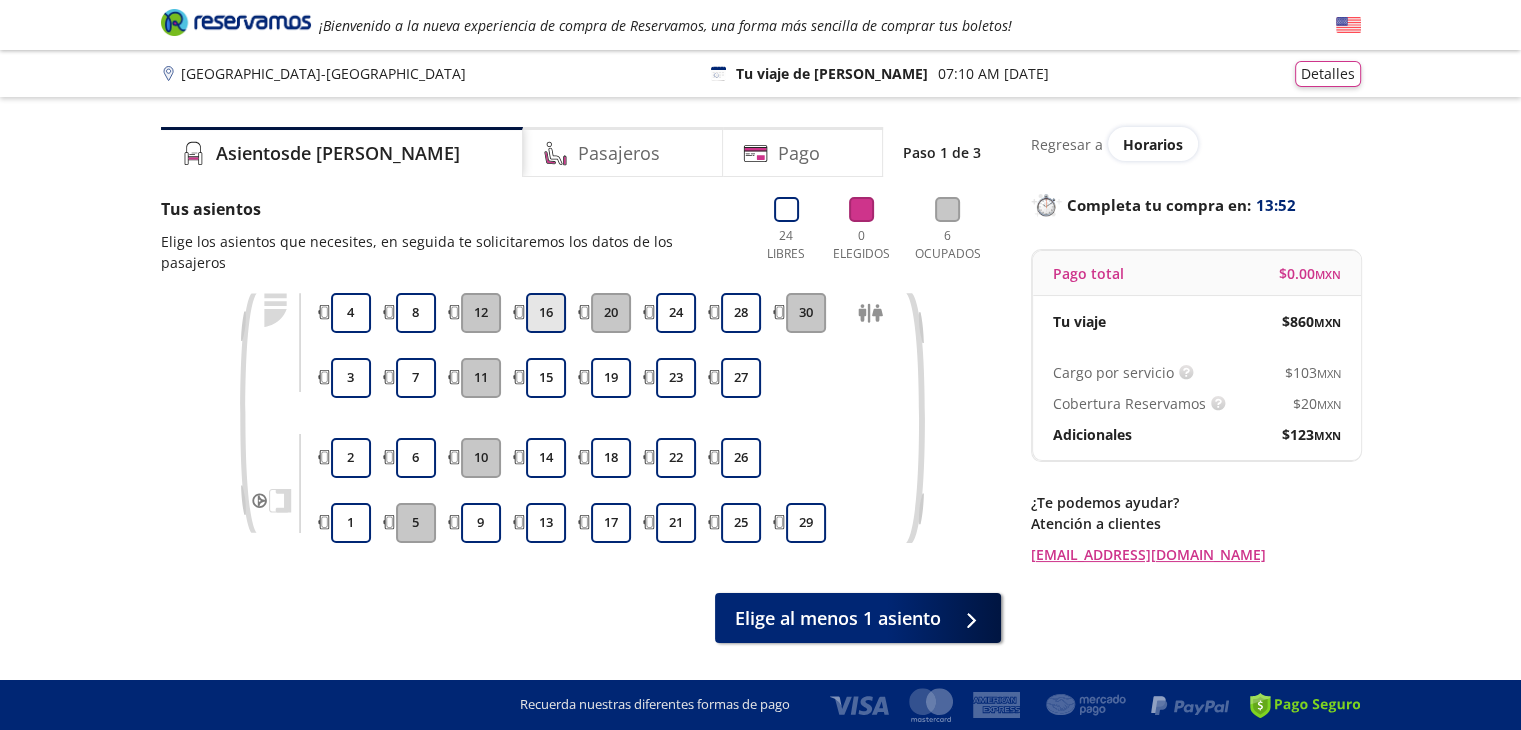 click on "16" at bounding box center [546, 313] 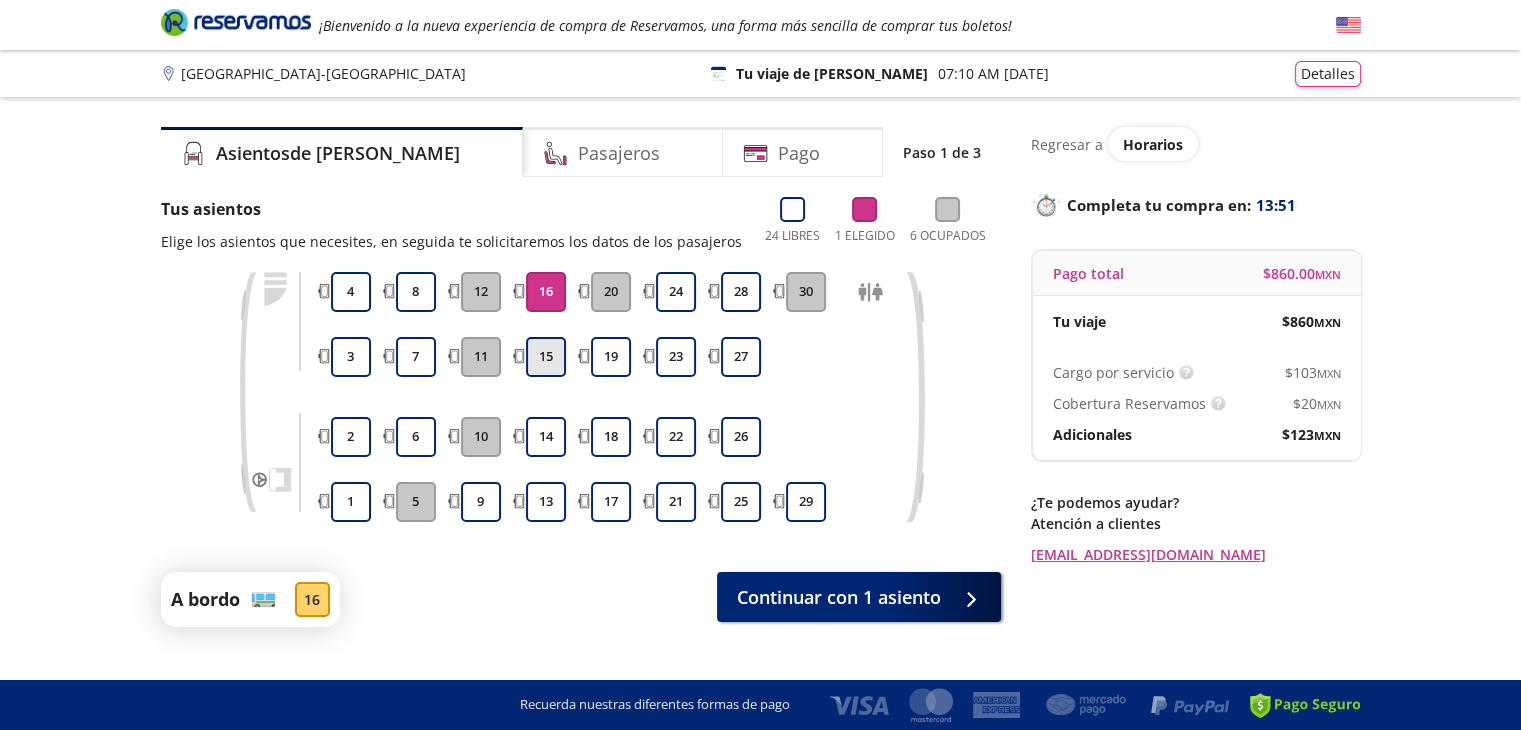 click on "15" at bounding box center (546, 357) 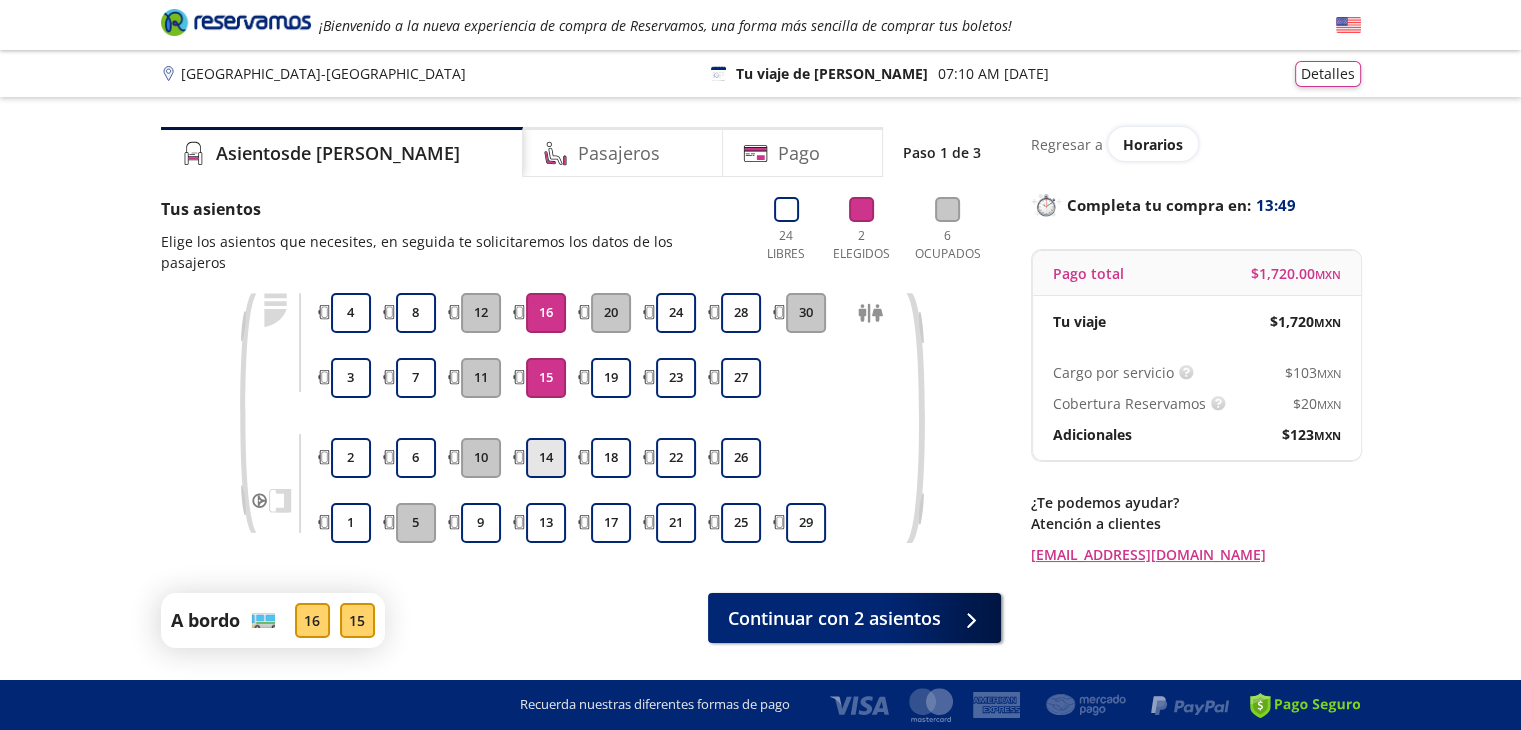 click on "14" at bounding box center (546, 458) 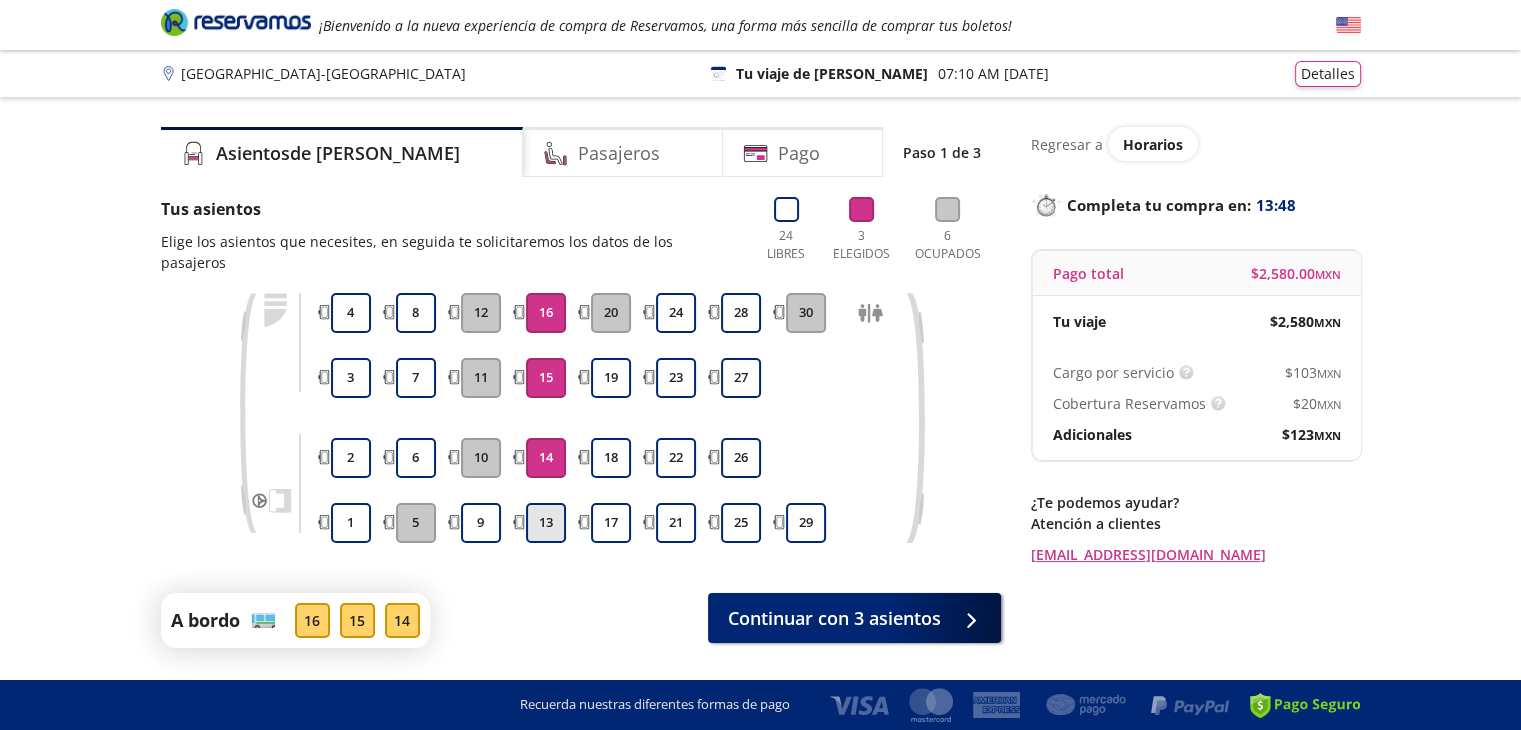 click on "13" at bounding box center [546, 523] 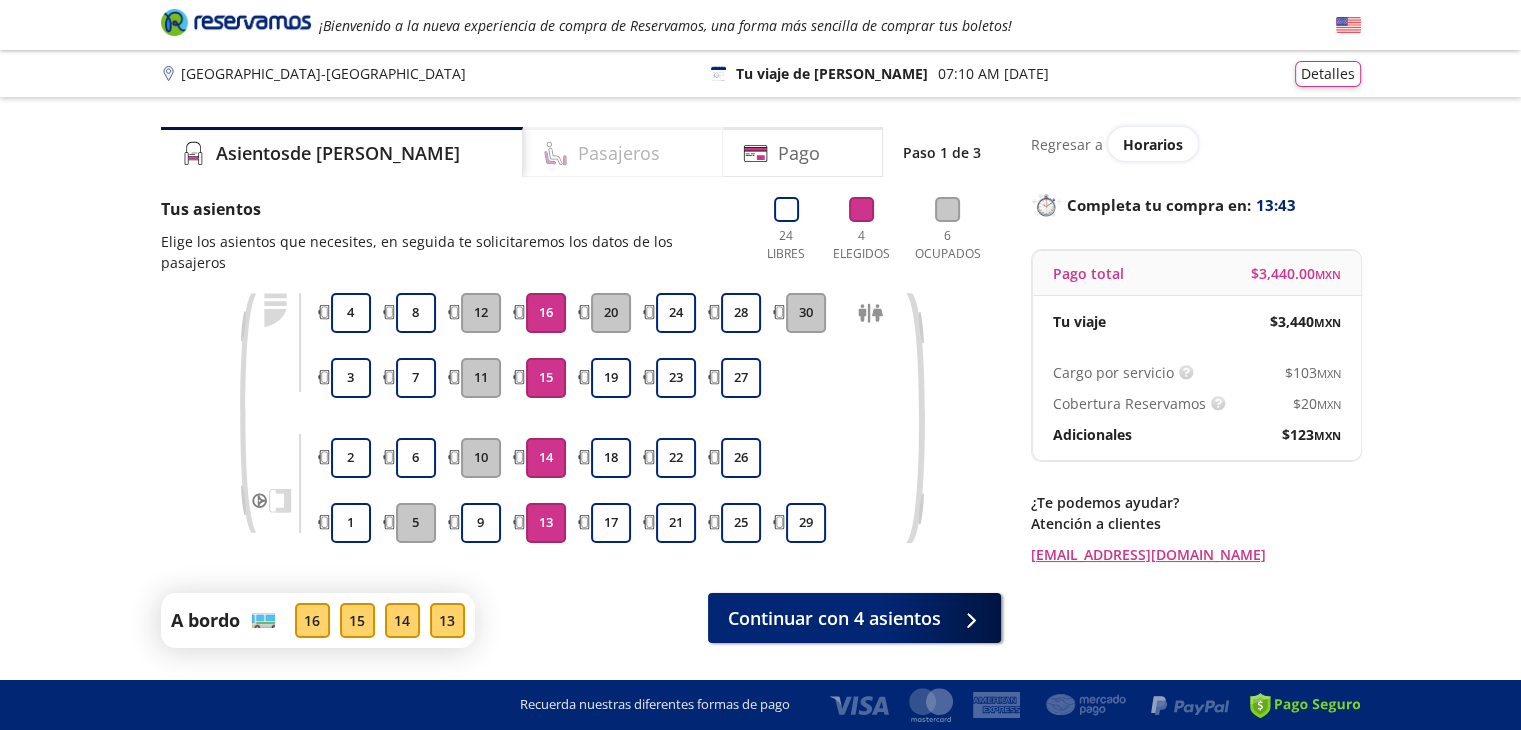 click on "Pasajeros" at bounding box center (619, 153) 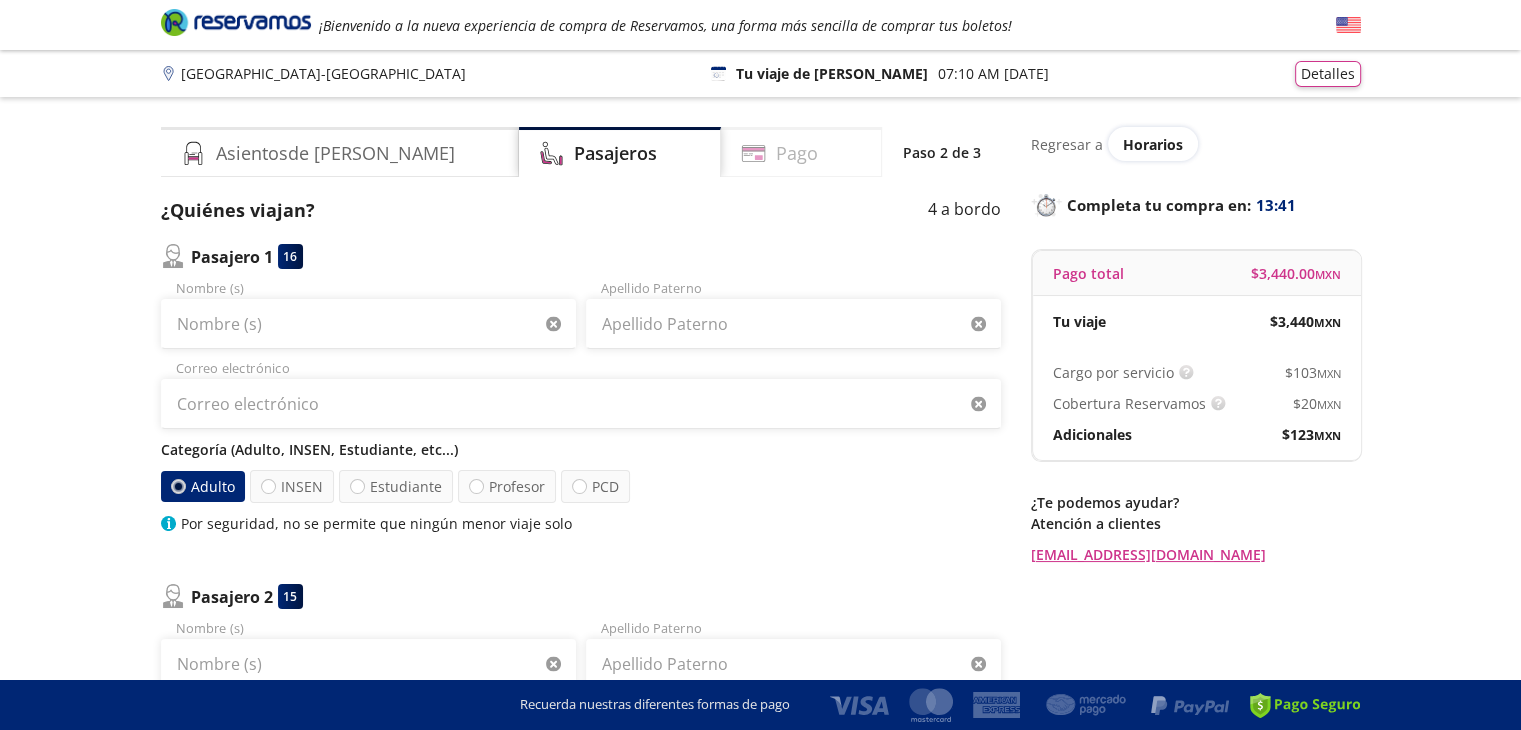click on "Pago" at bounding box center [801, 152] 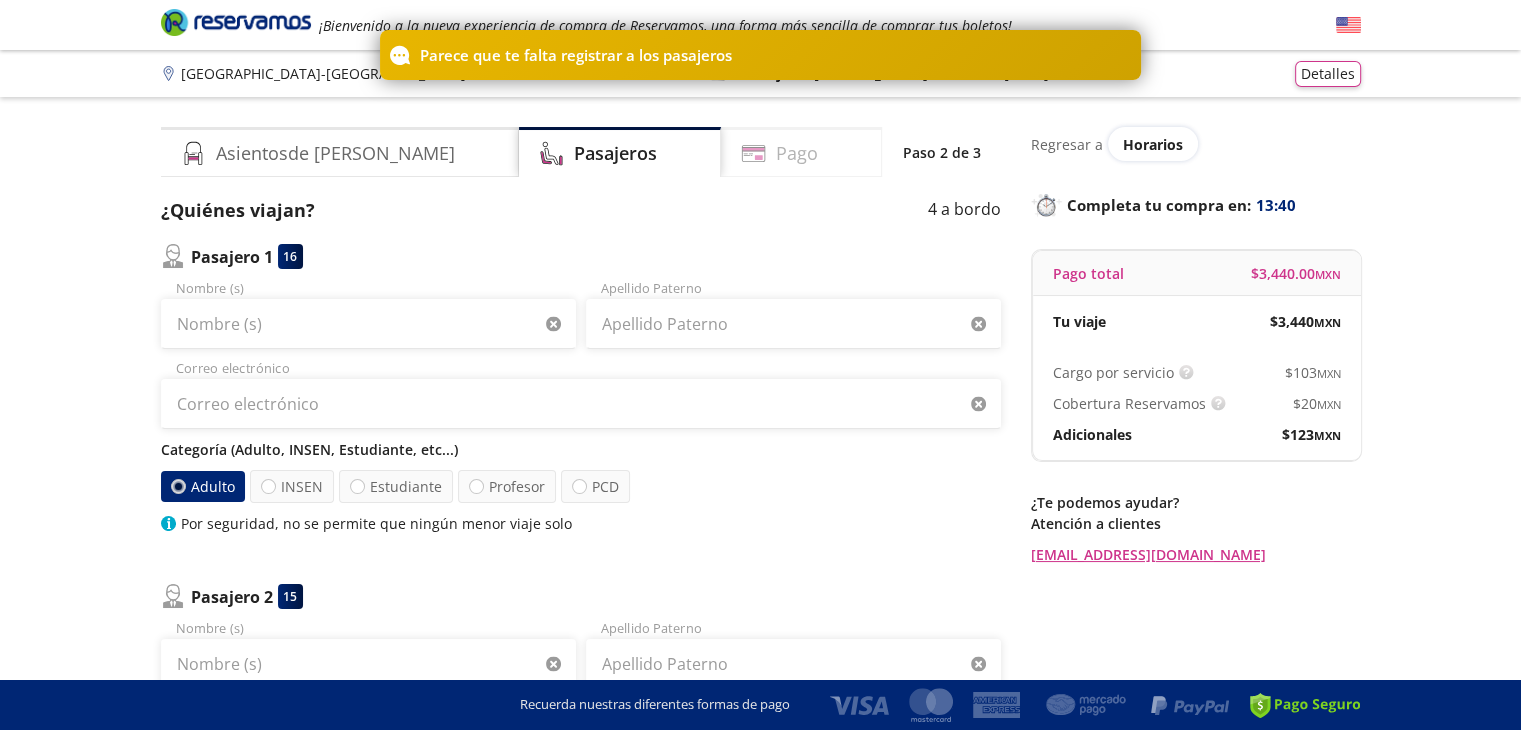 click on "Pago" at bounding box center [801, 152] 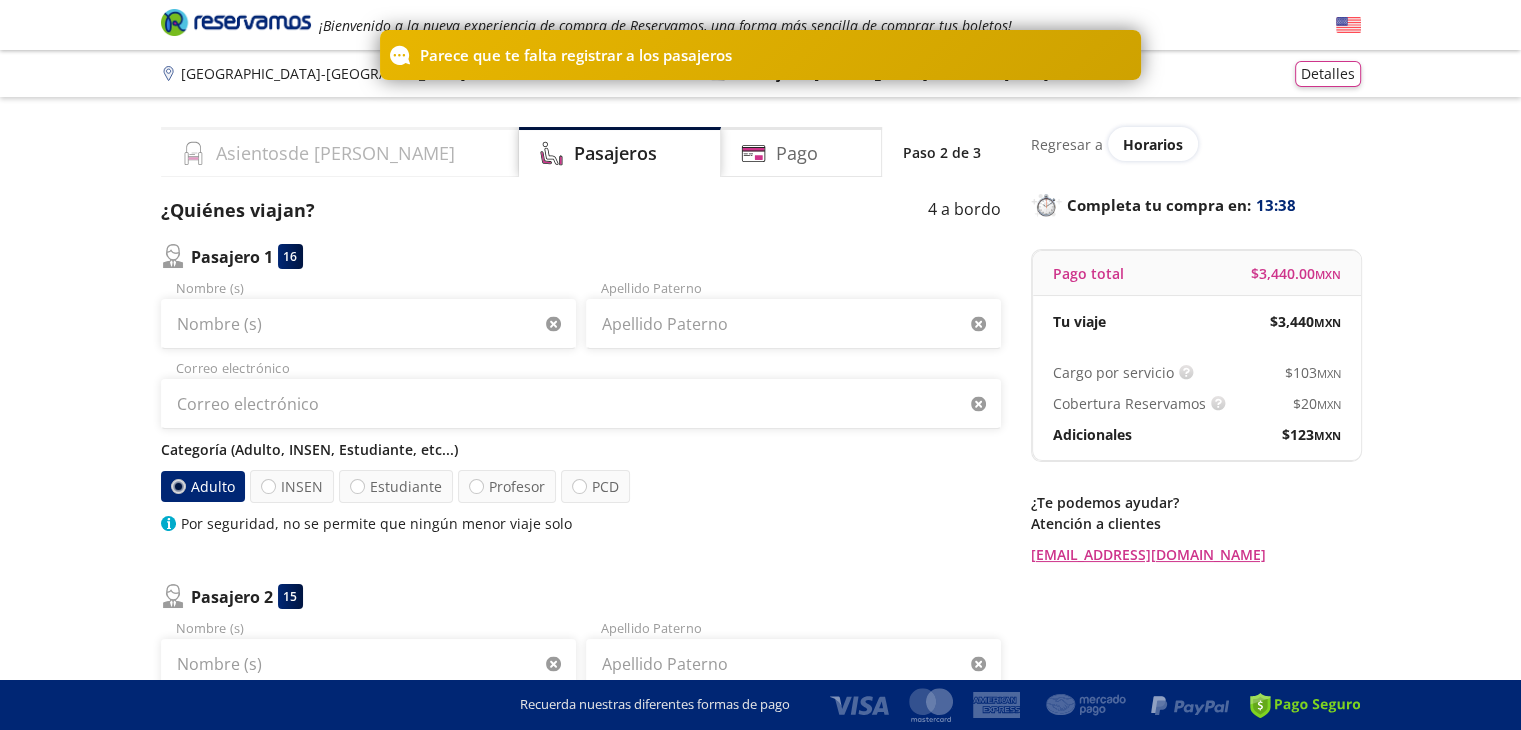 click on "Asientos  de [PERSON_NAME]" at bounding box center [340, 152] 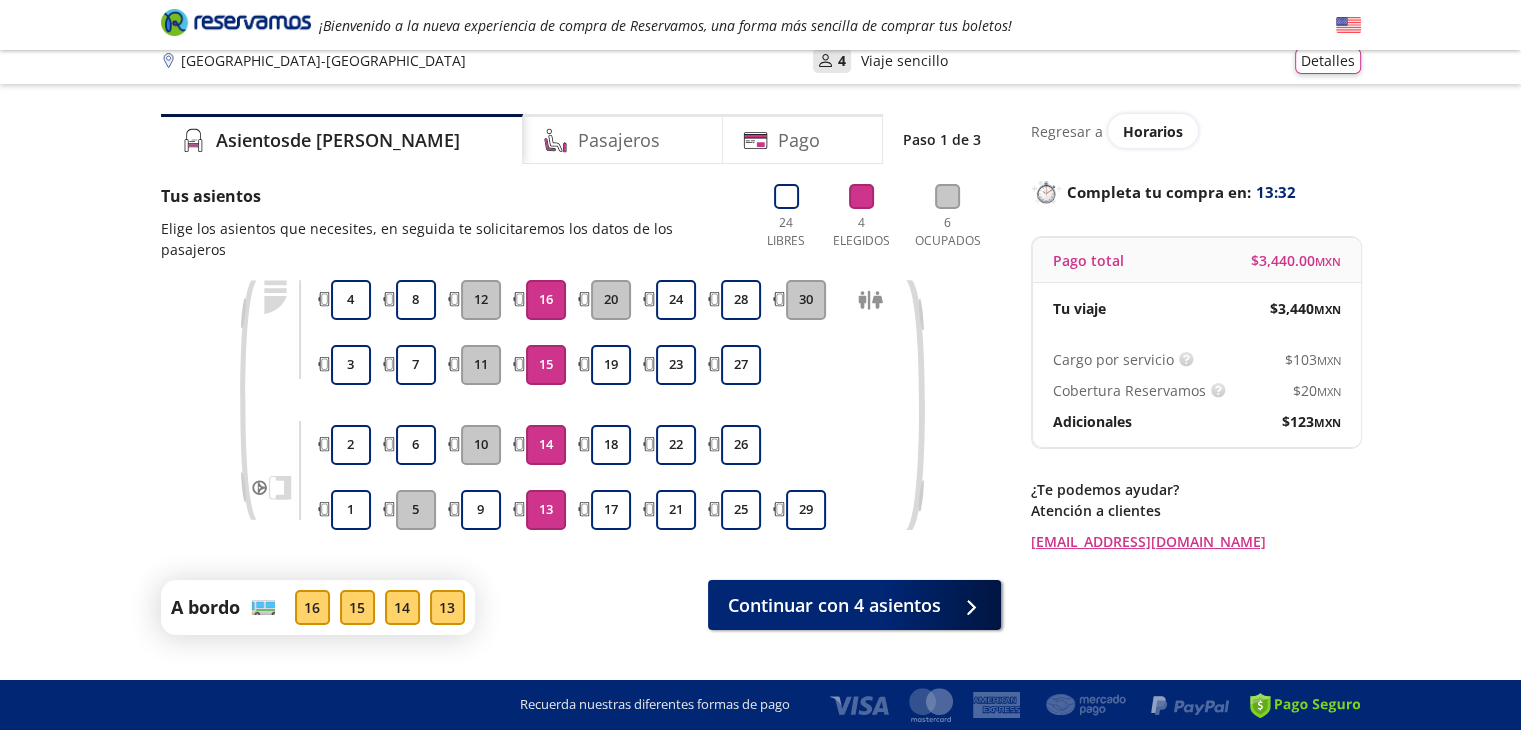 scroll, scrollTop: 0, scrollLeft: 0, axis: both 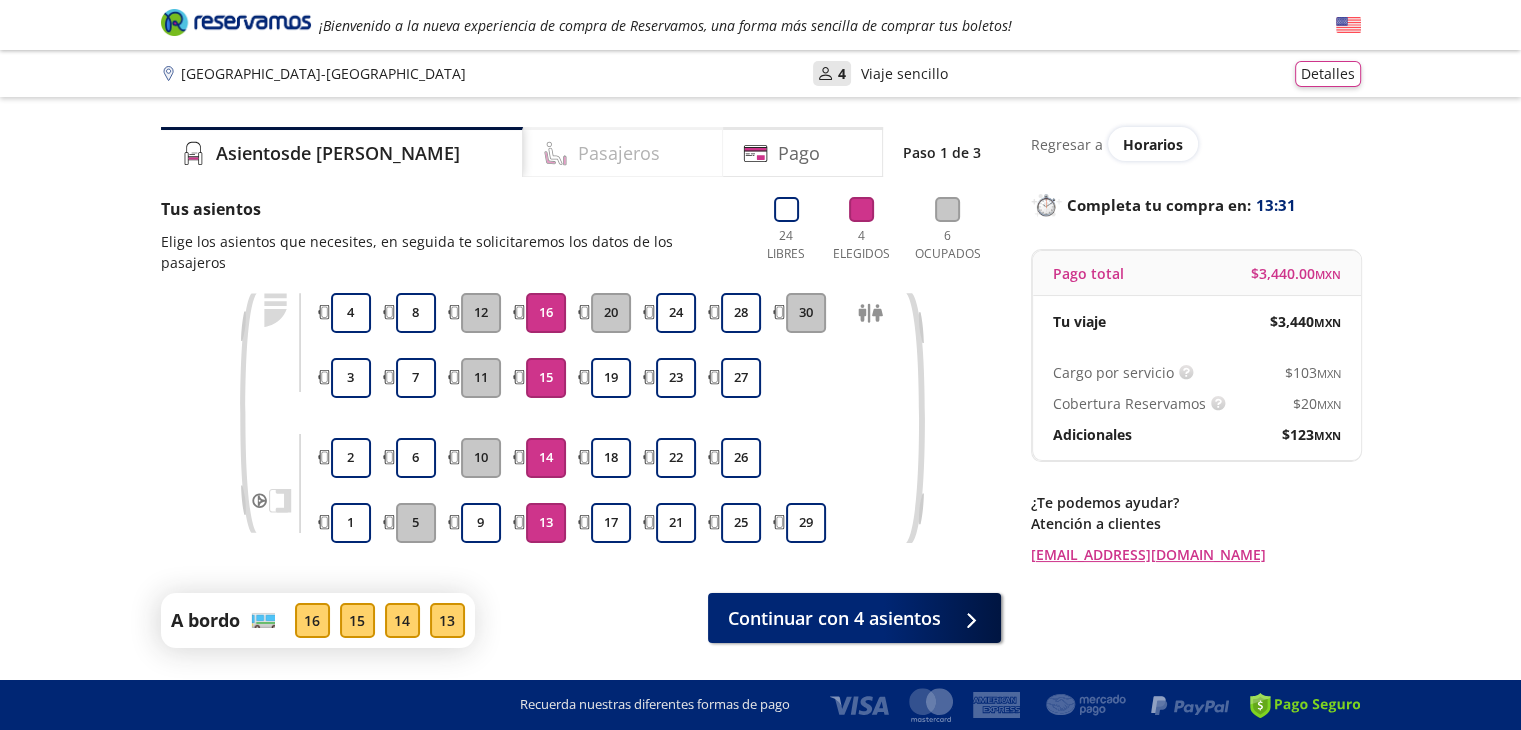 click on "Pasajeros" at bounding box center [619, 153] 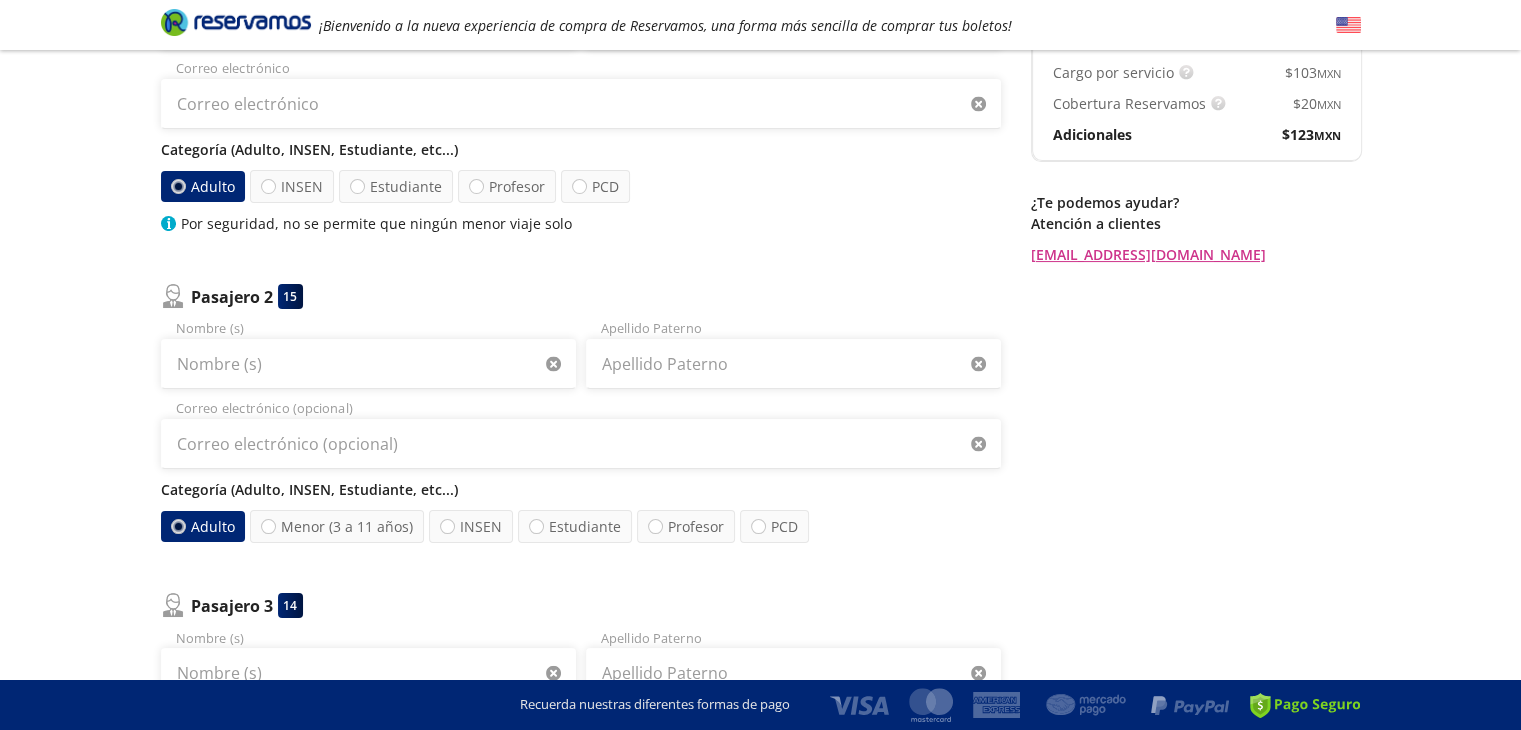 scroll, scrollTop: 400, scrollLeft: 0, axis: vertical 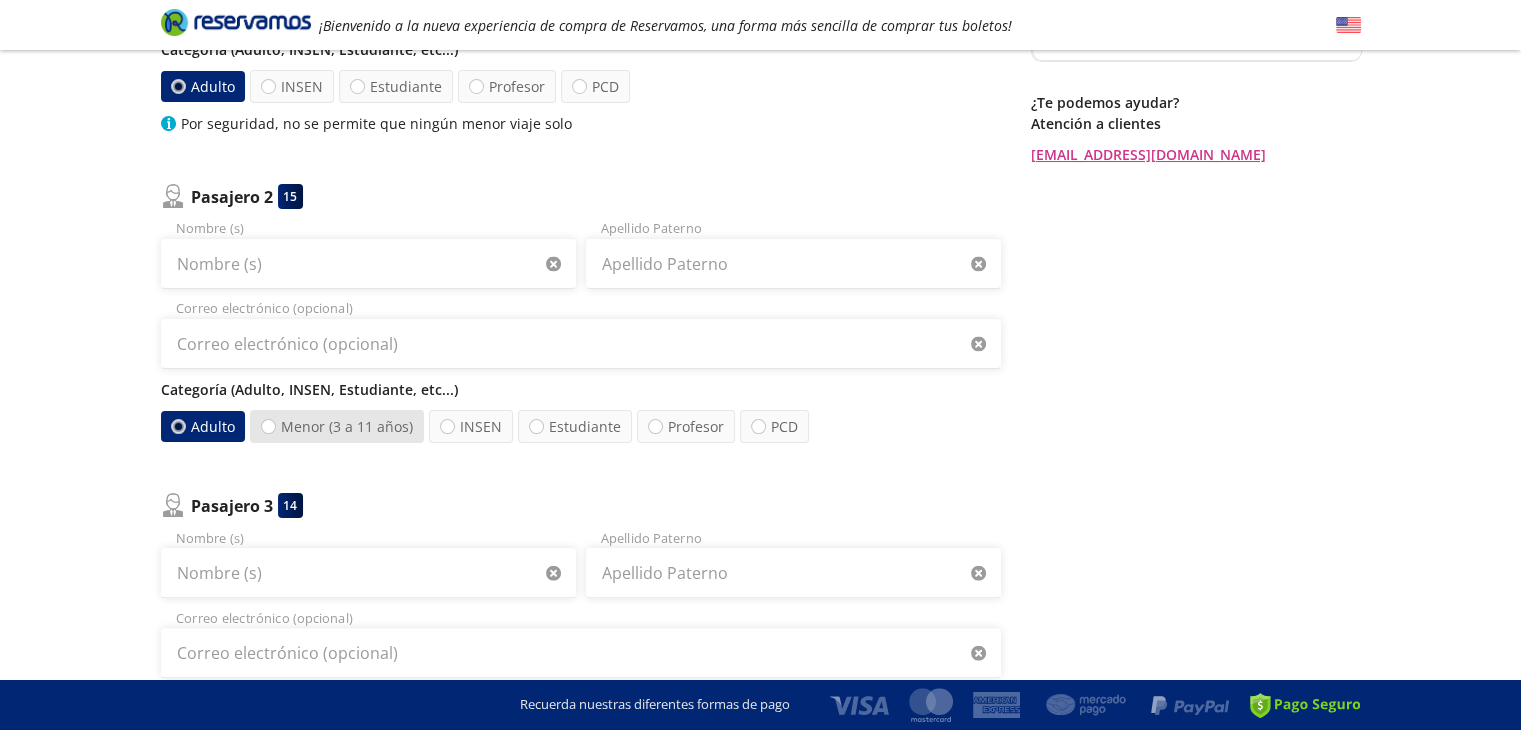 click on "Menor (3 a 11 años)" at bounding box center (337, 426) 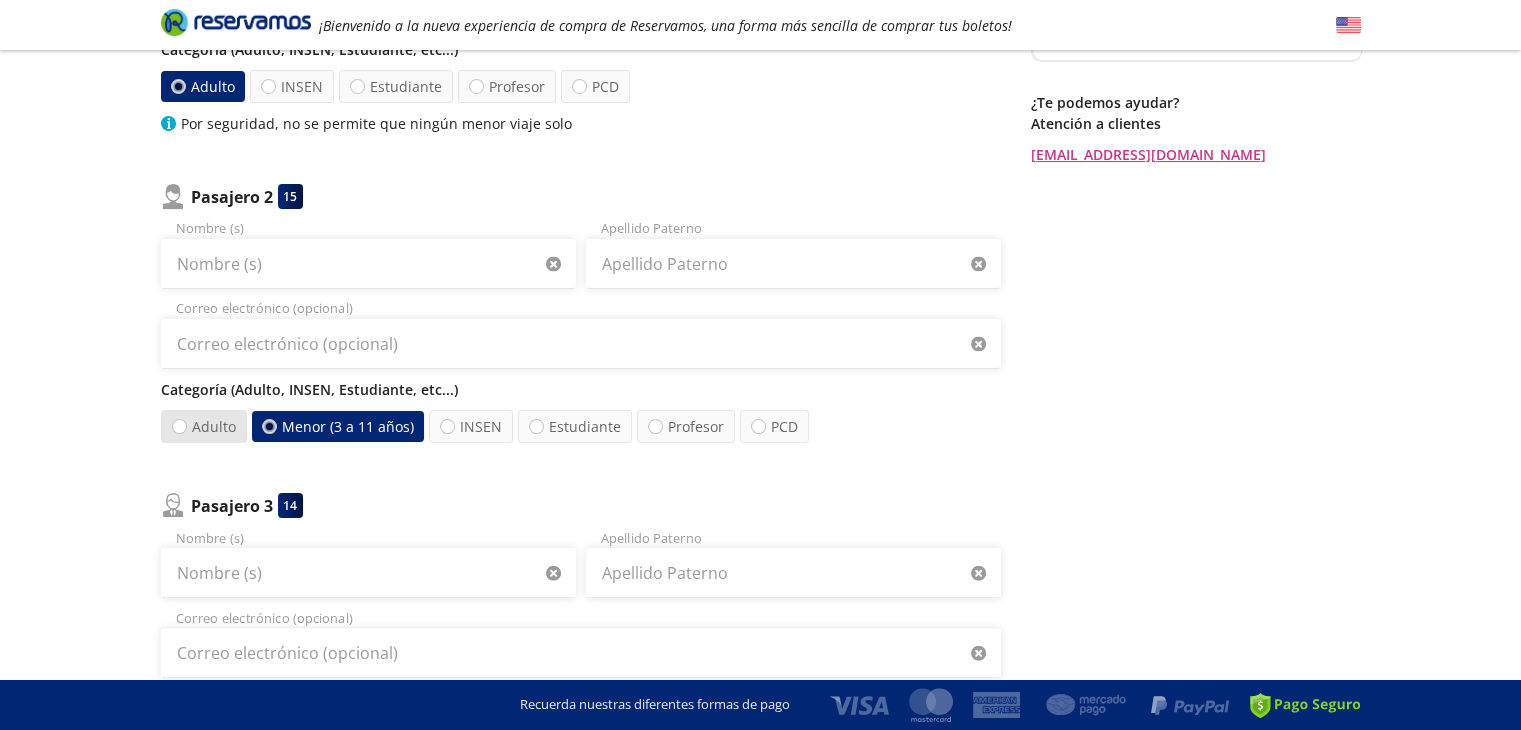 click at bounding box center [179, 426] 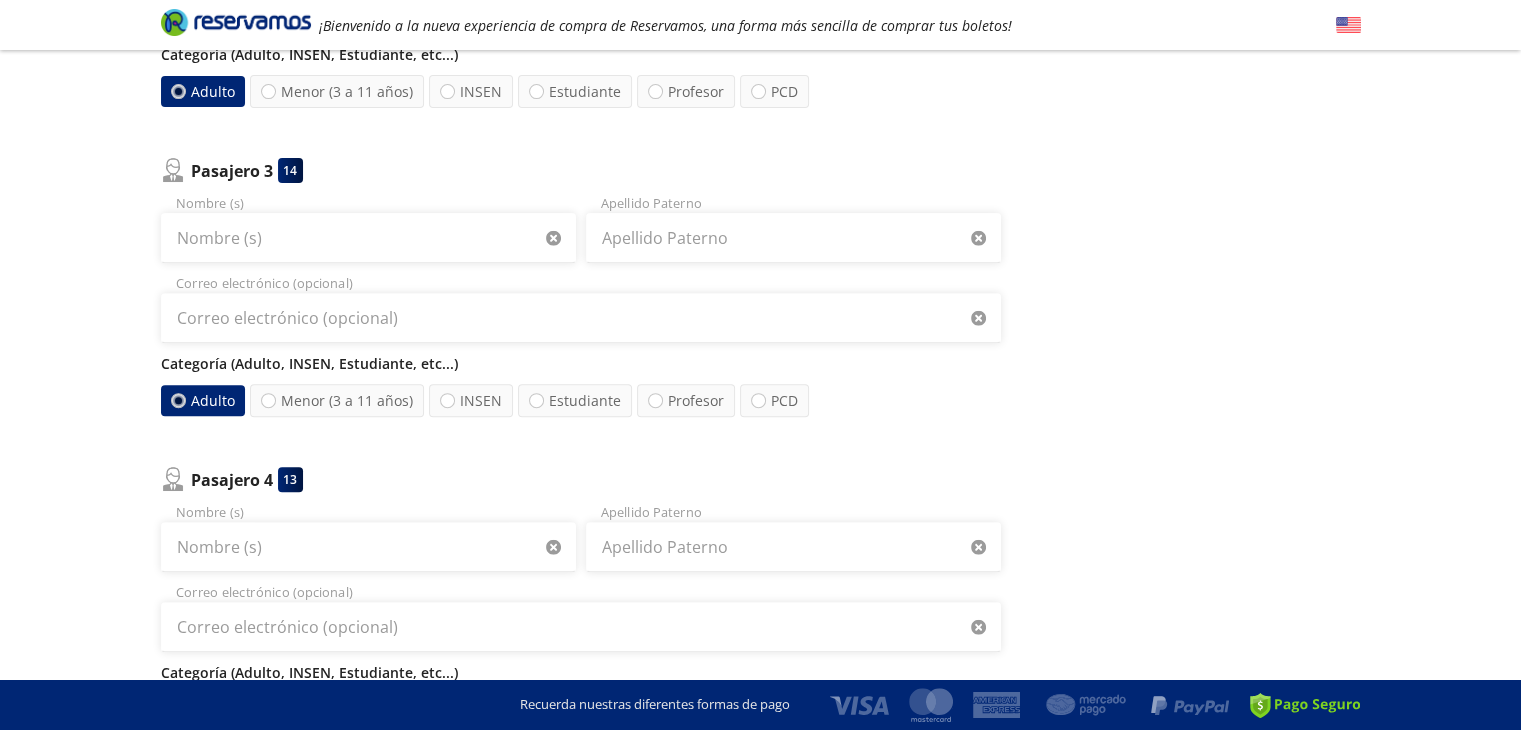 scroll, scrollTop: 800, scrollLeft: 0, axis: vertical 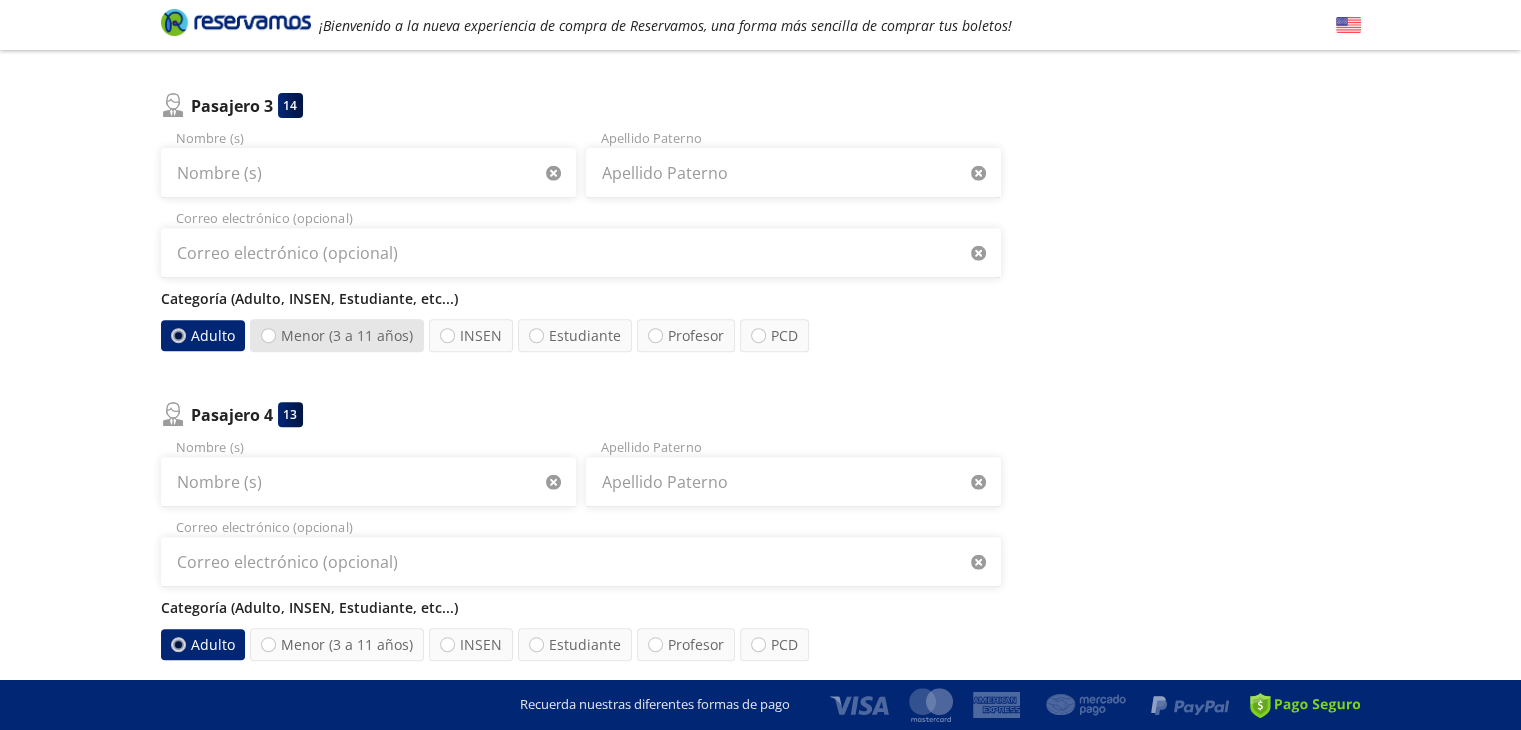 click on "Menor (3 a 11 años)" at bounding box center [337, 335] 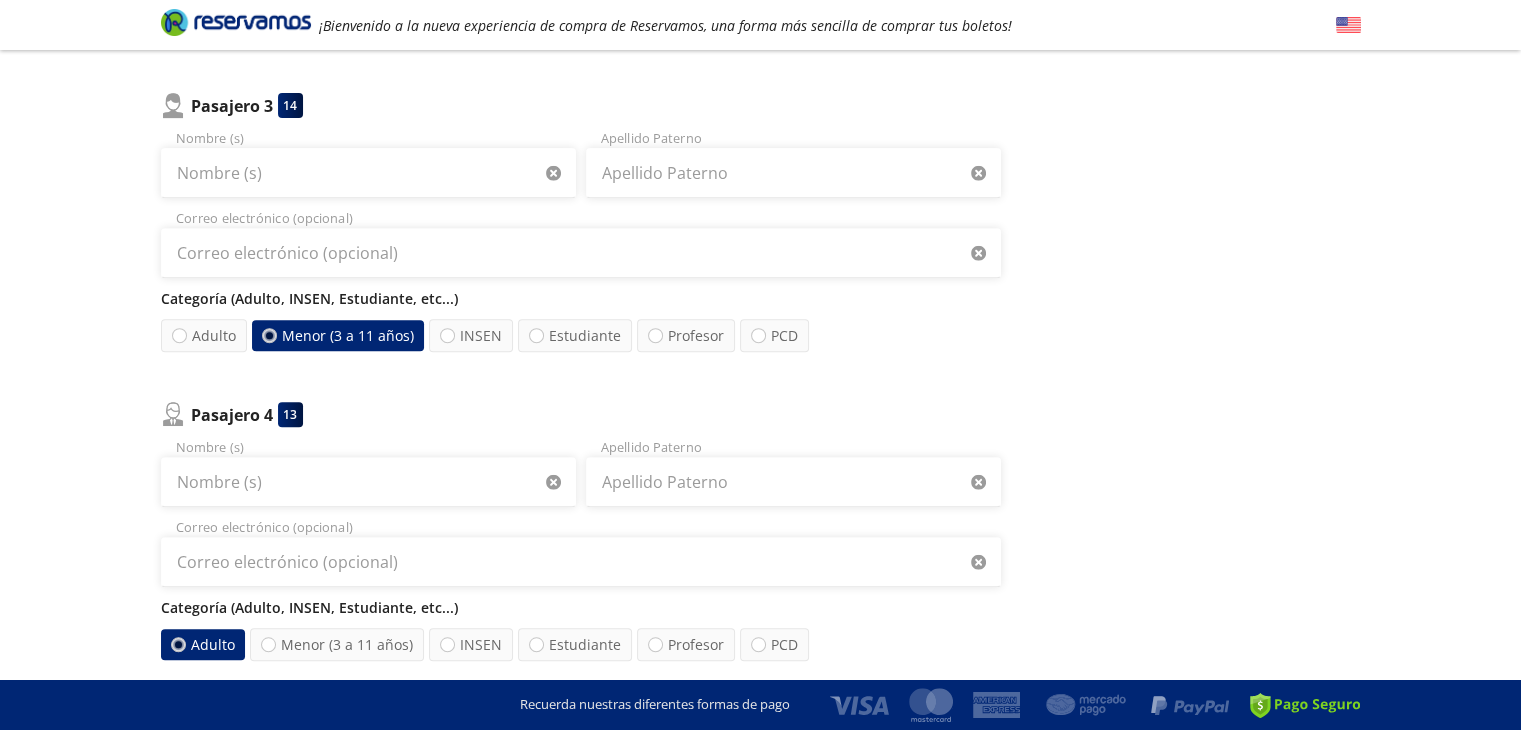 radio on "false" 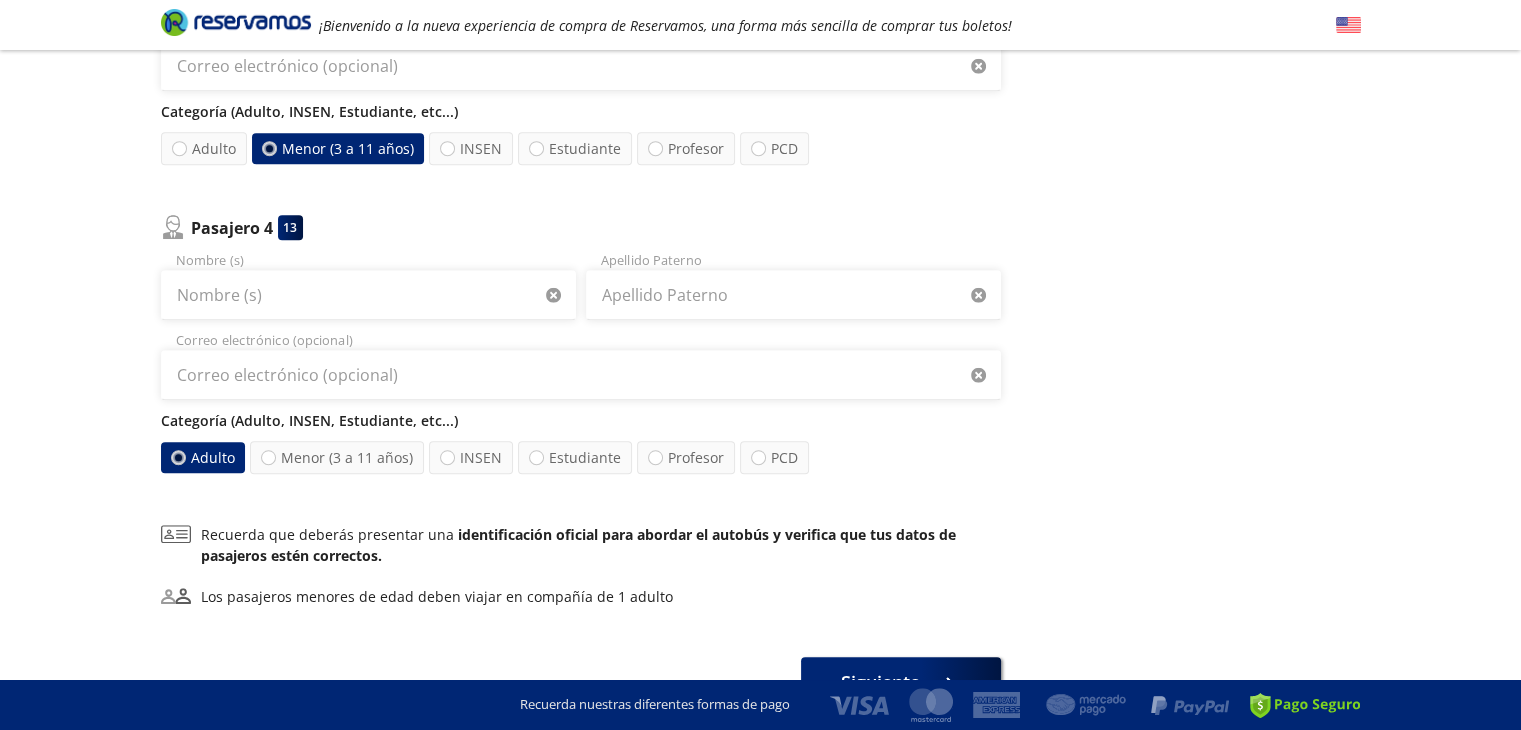 scroll, scrollTop: 1000, scrollLeft: 0, axis: vertical 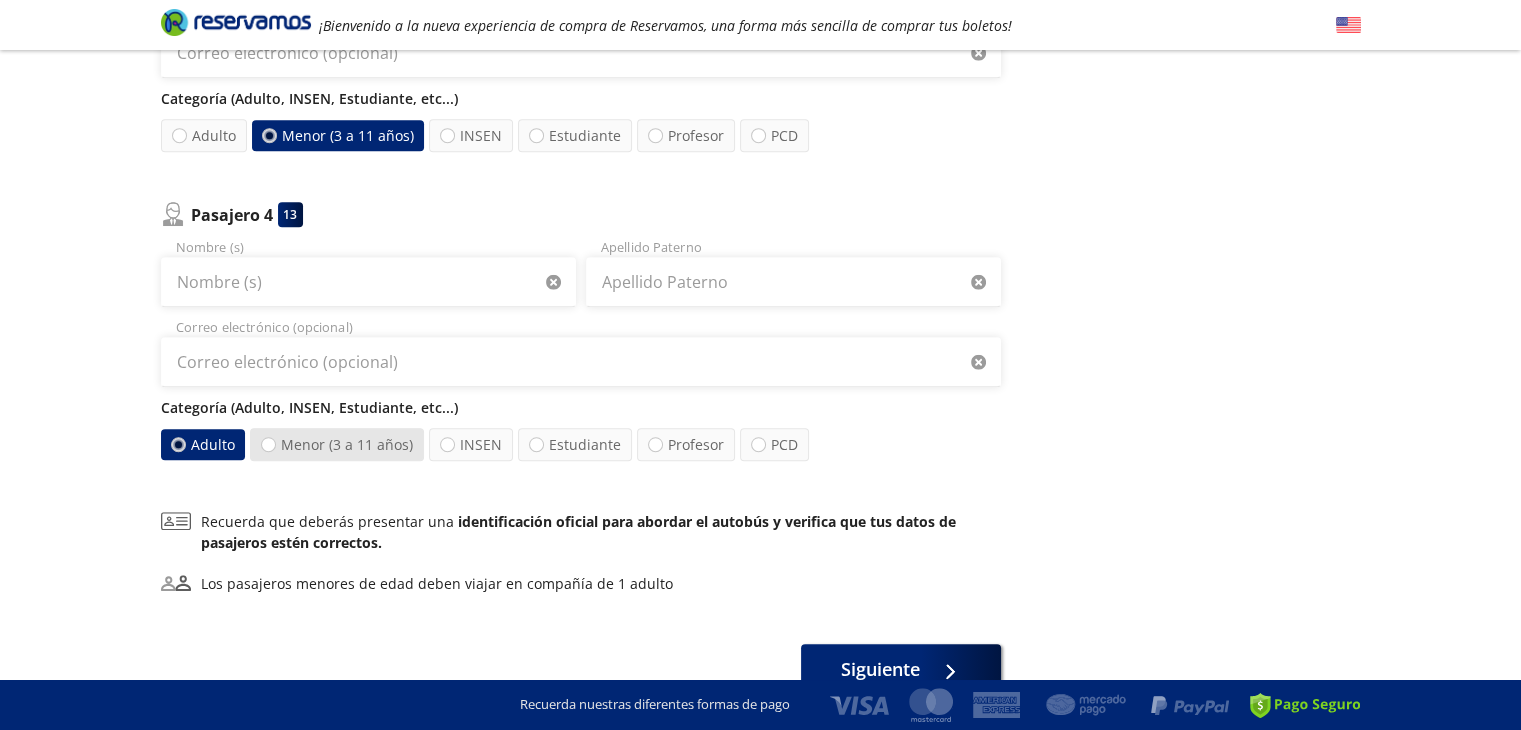 click on "Menor (3 a 11 años)" at bounding box center [337, 444] 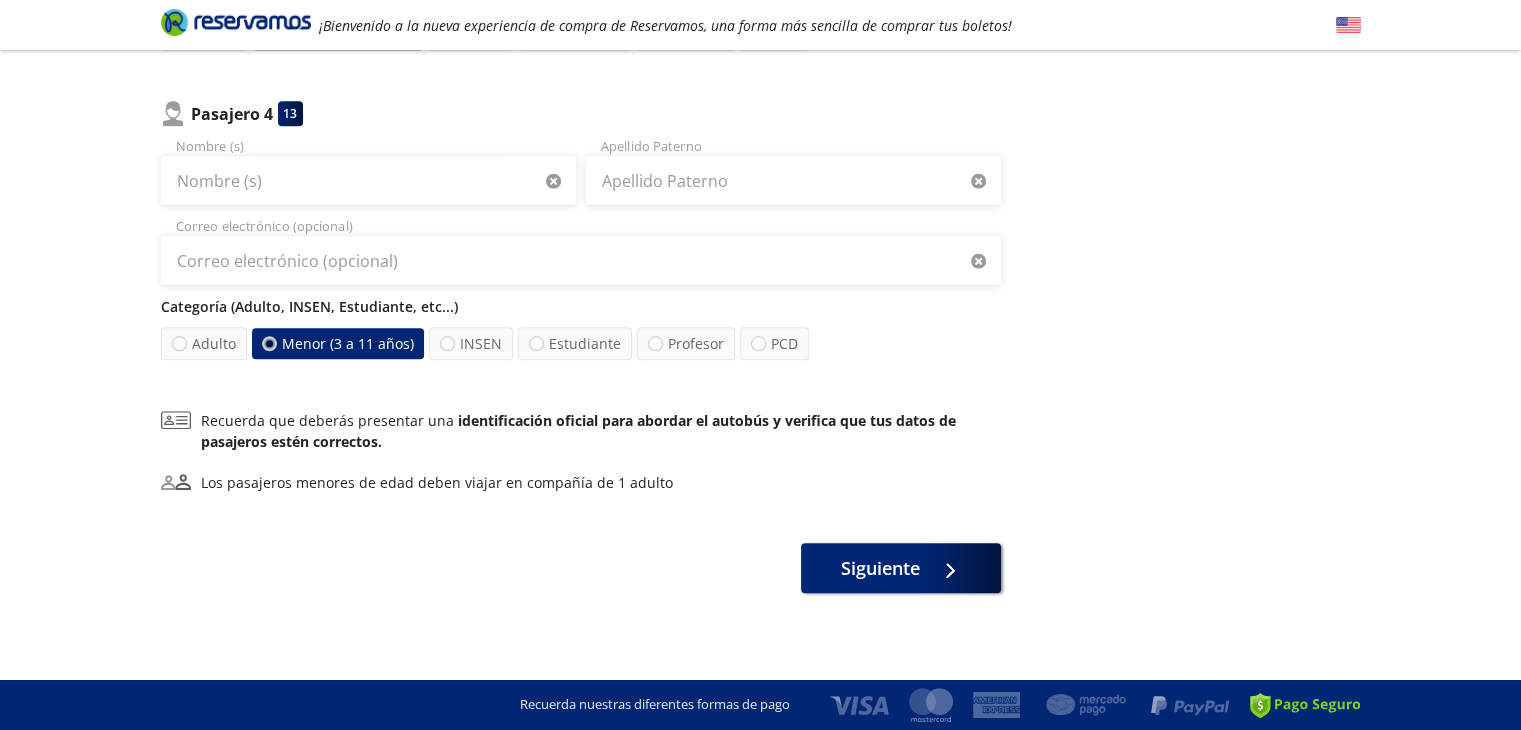 scroll, scrollTop: 1103, scrollLeft: 0, axis: vertical 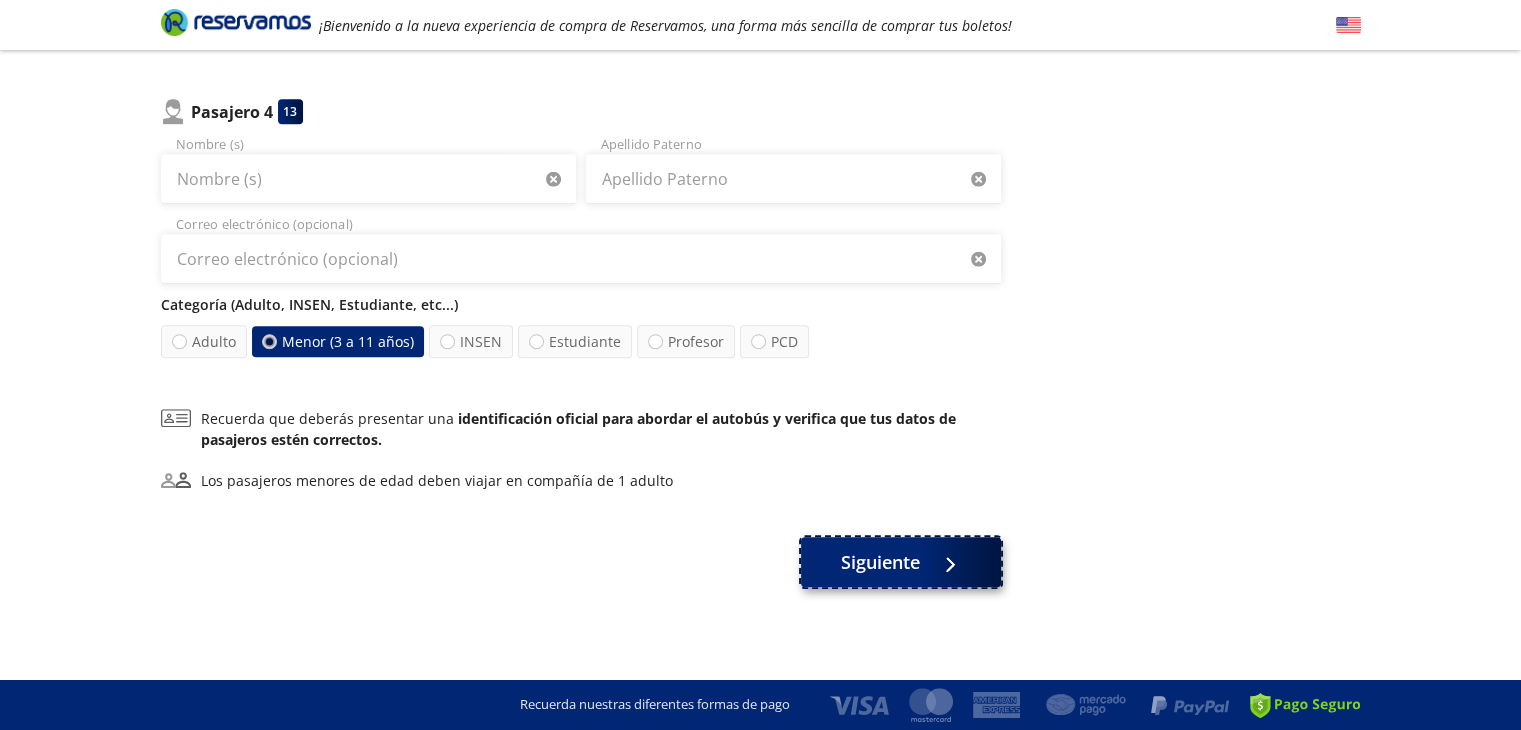 click on "Siguiente" at bounding box center [880, 562] 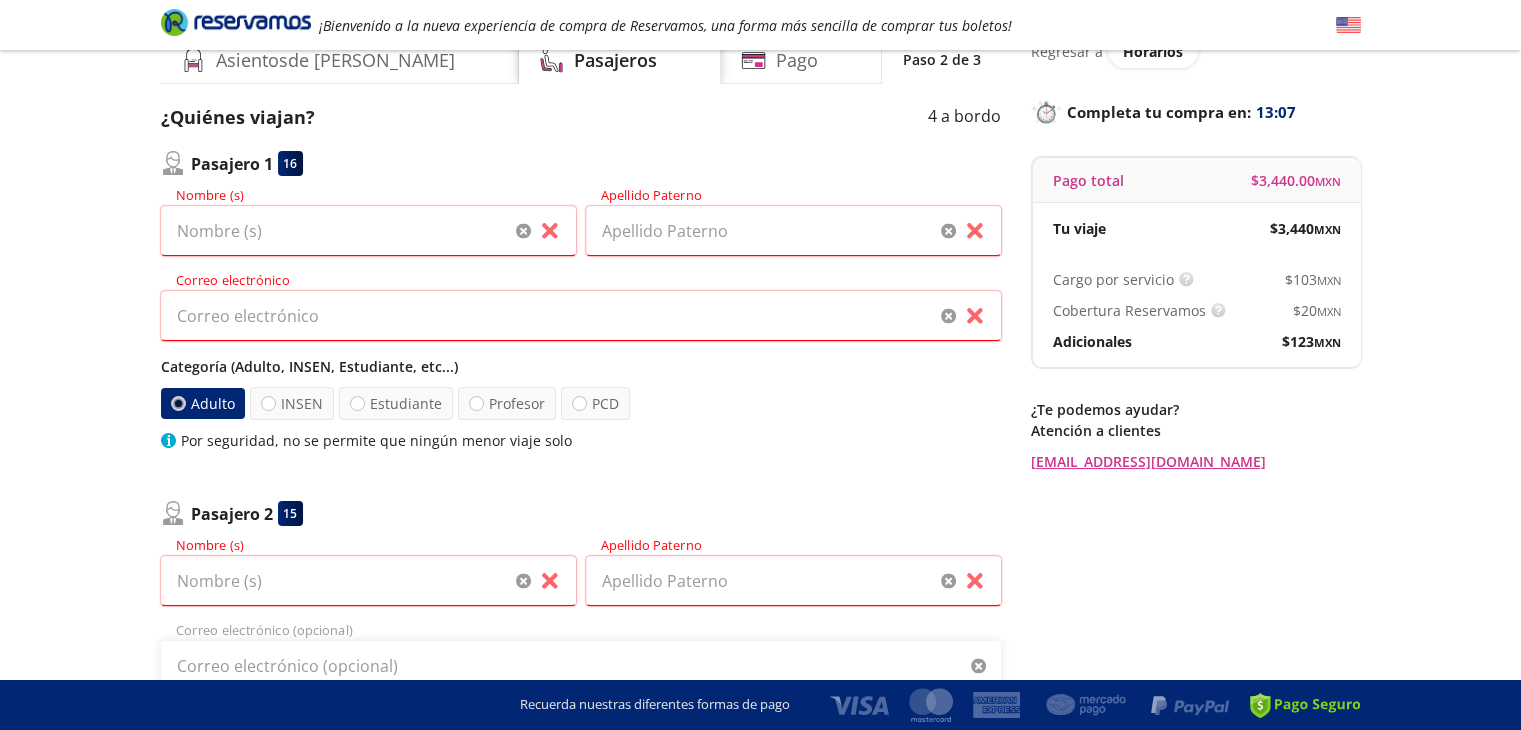 scroll, scrollTop: 0, scrollLeft: 0, axis: both 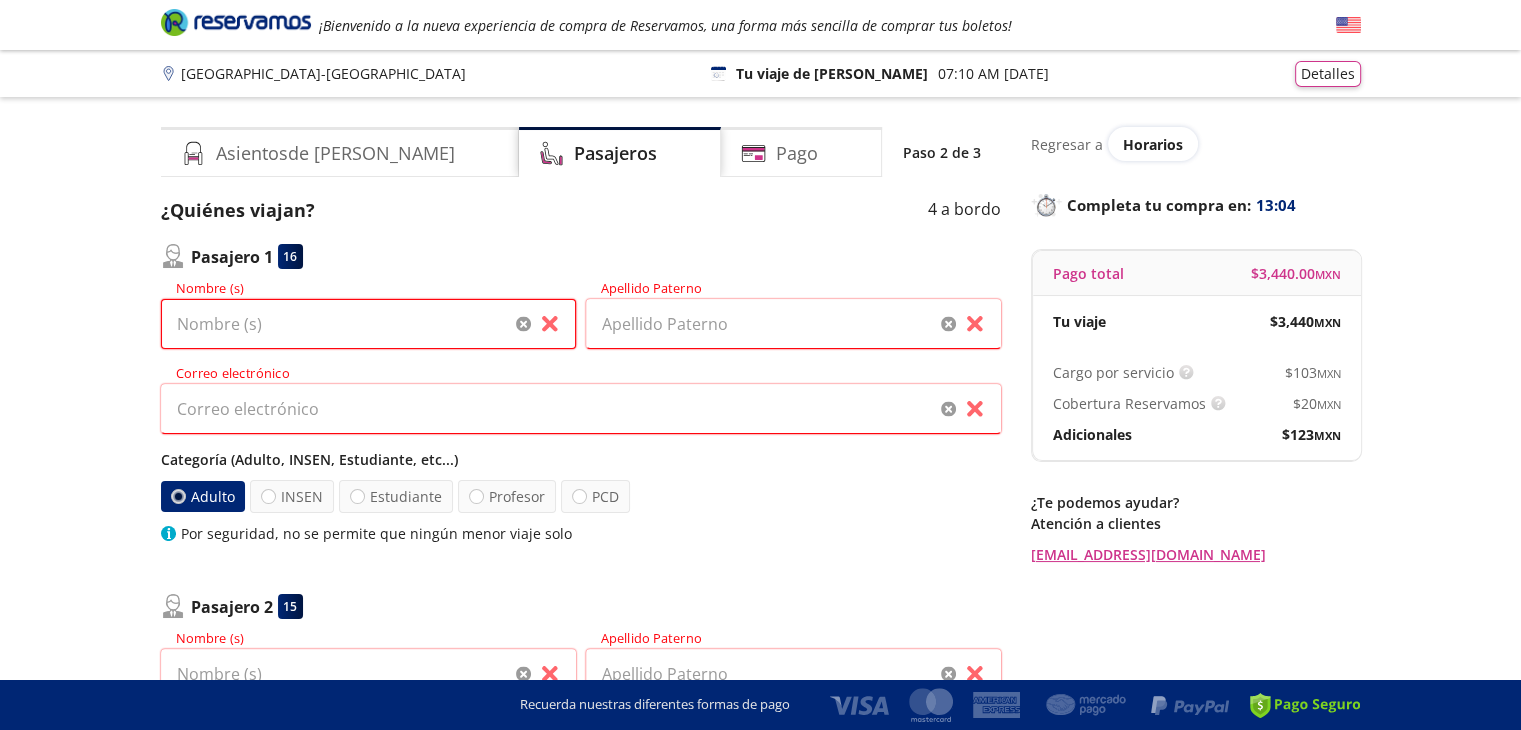 click on "Nombre (s)" at bounding box center (368, 324) 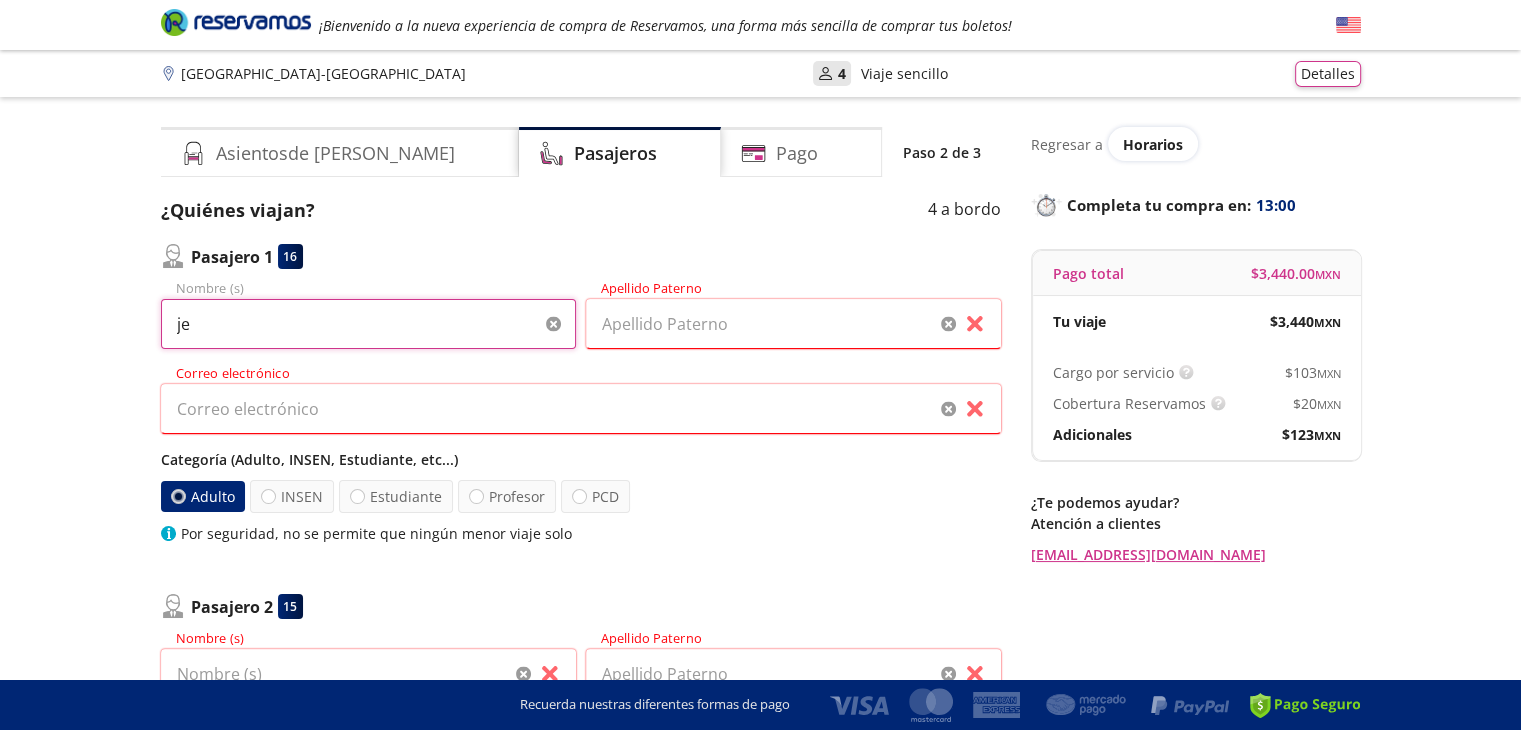 type on "j" 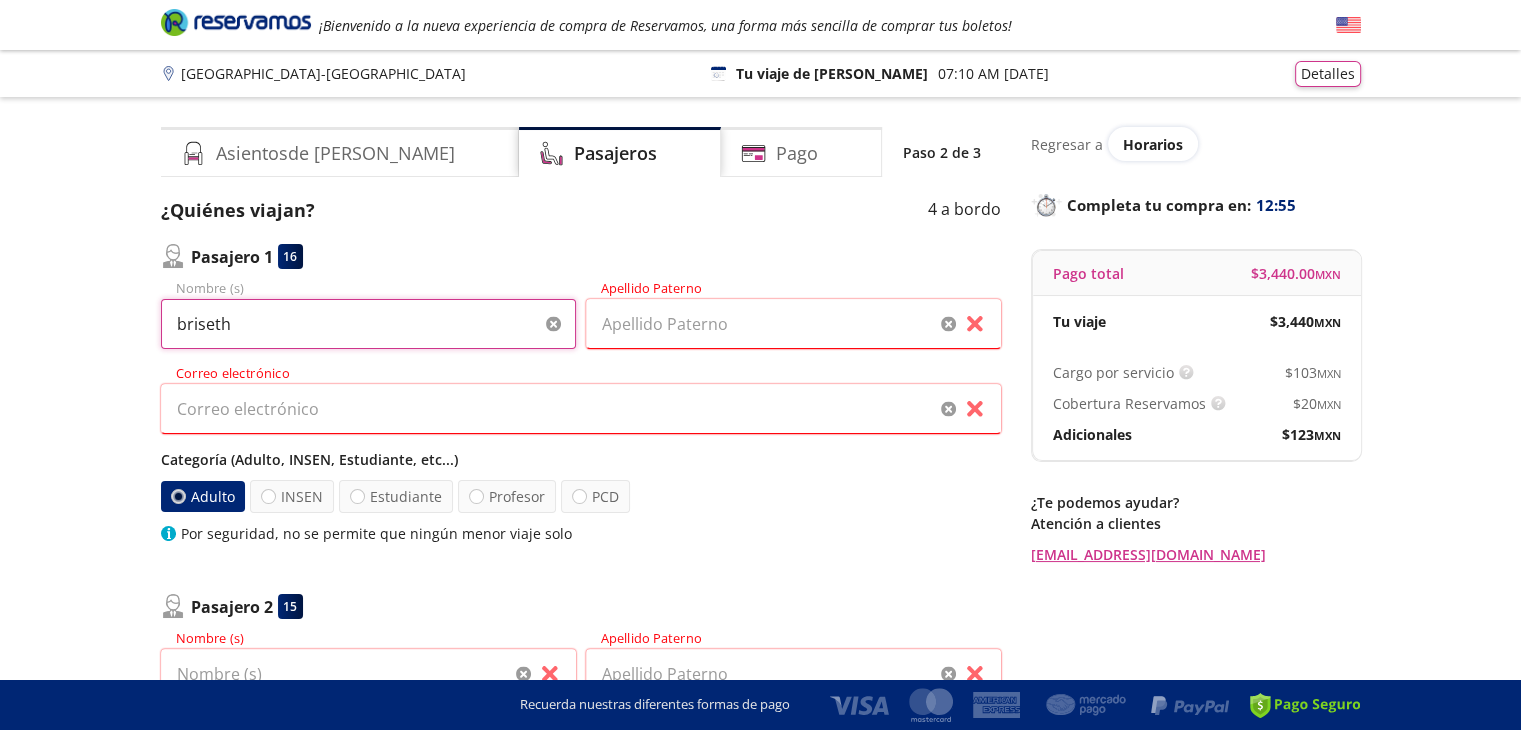 type on "briseth" 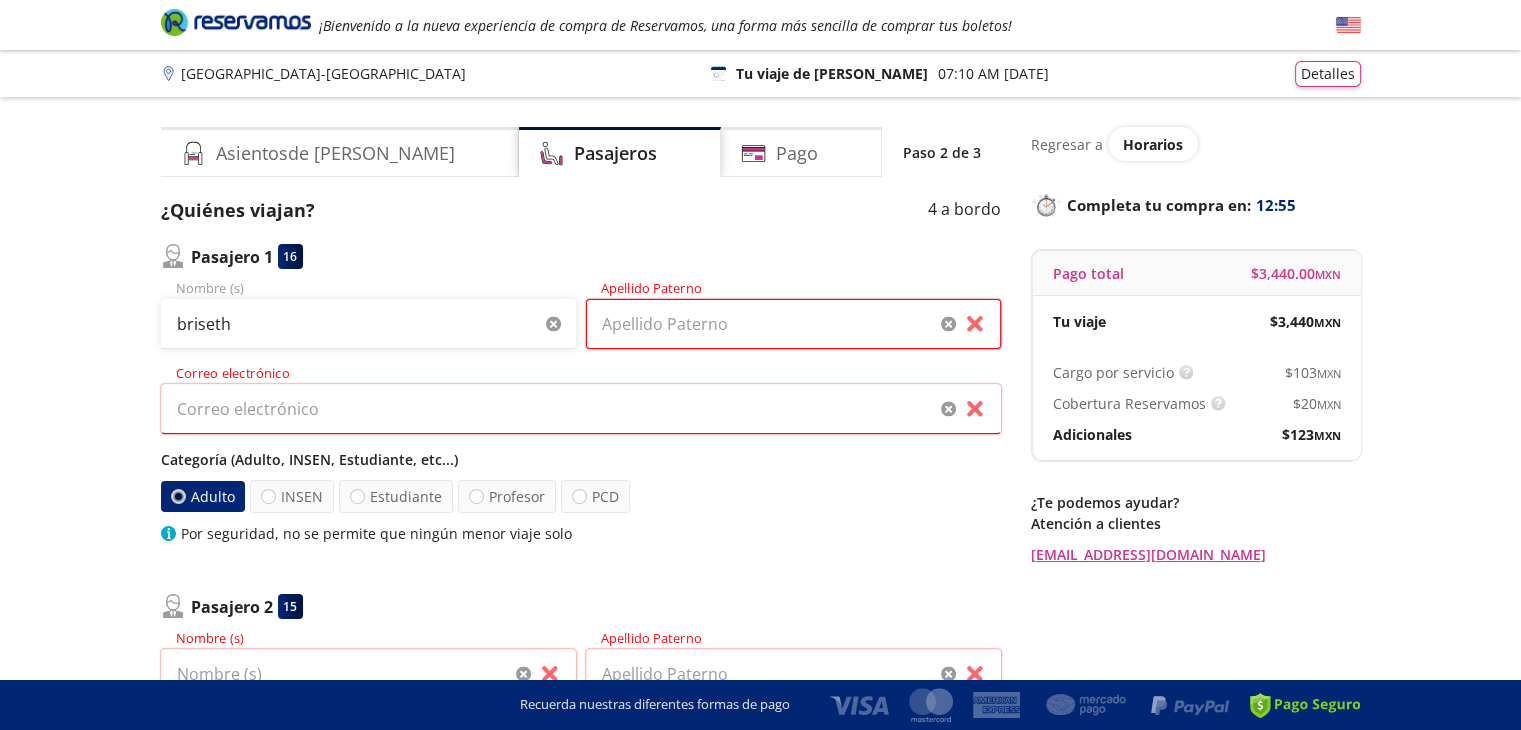 click on "Apellido Paterno" at bounding box center (793, 324) 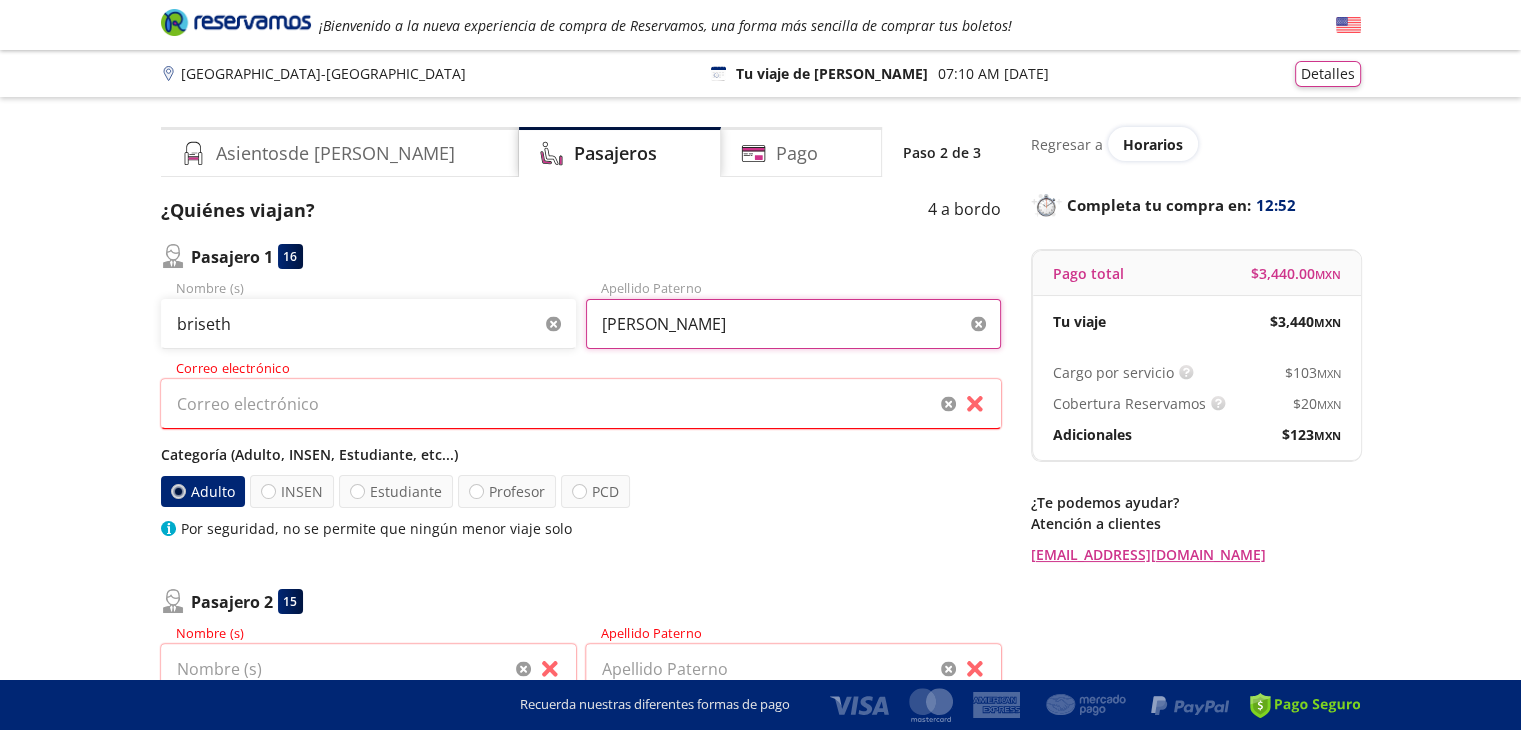 type on "[PERSON_NAME]" 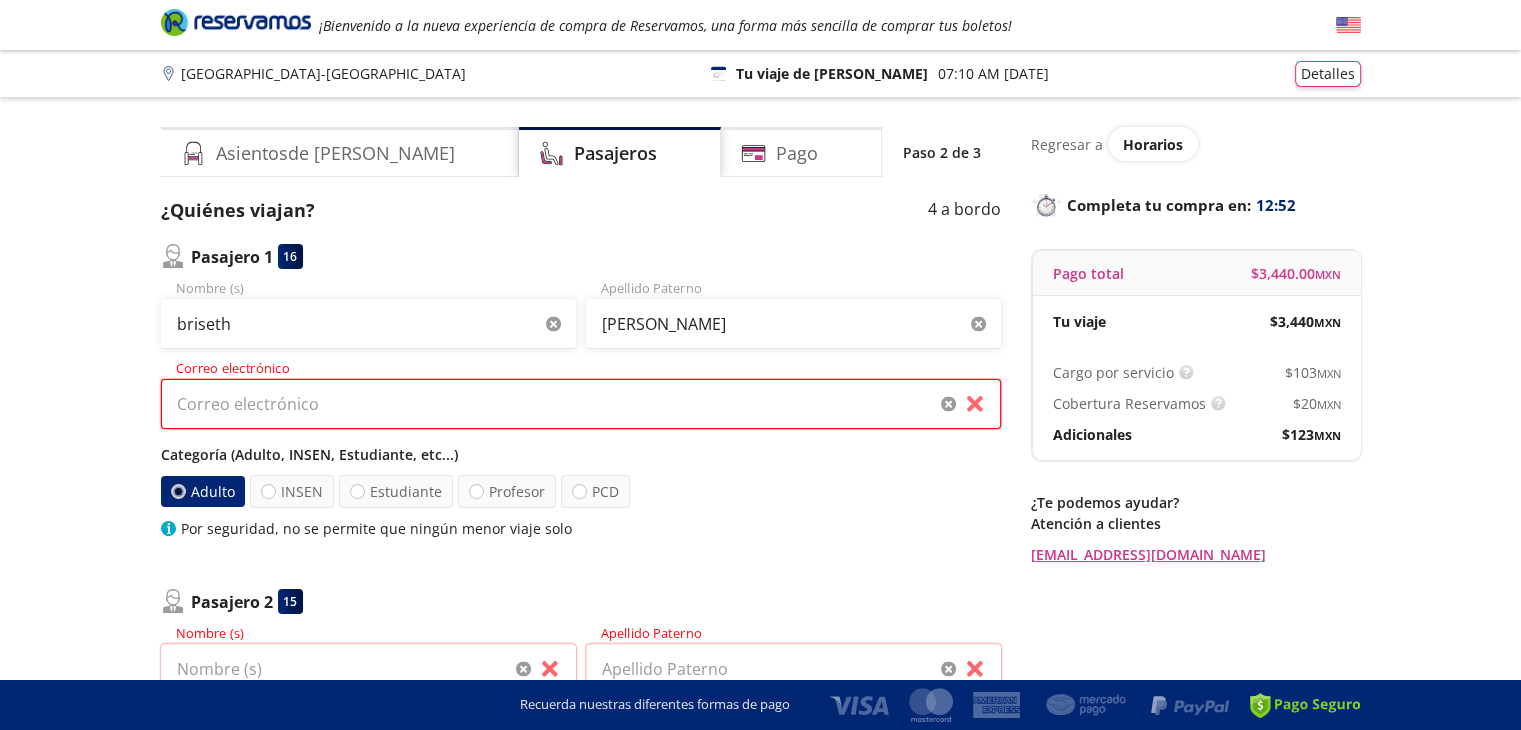 click on "Correo electrónico" at bounding box center [581, 404] 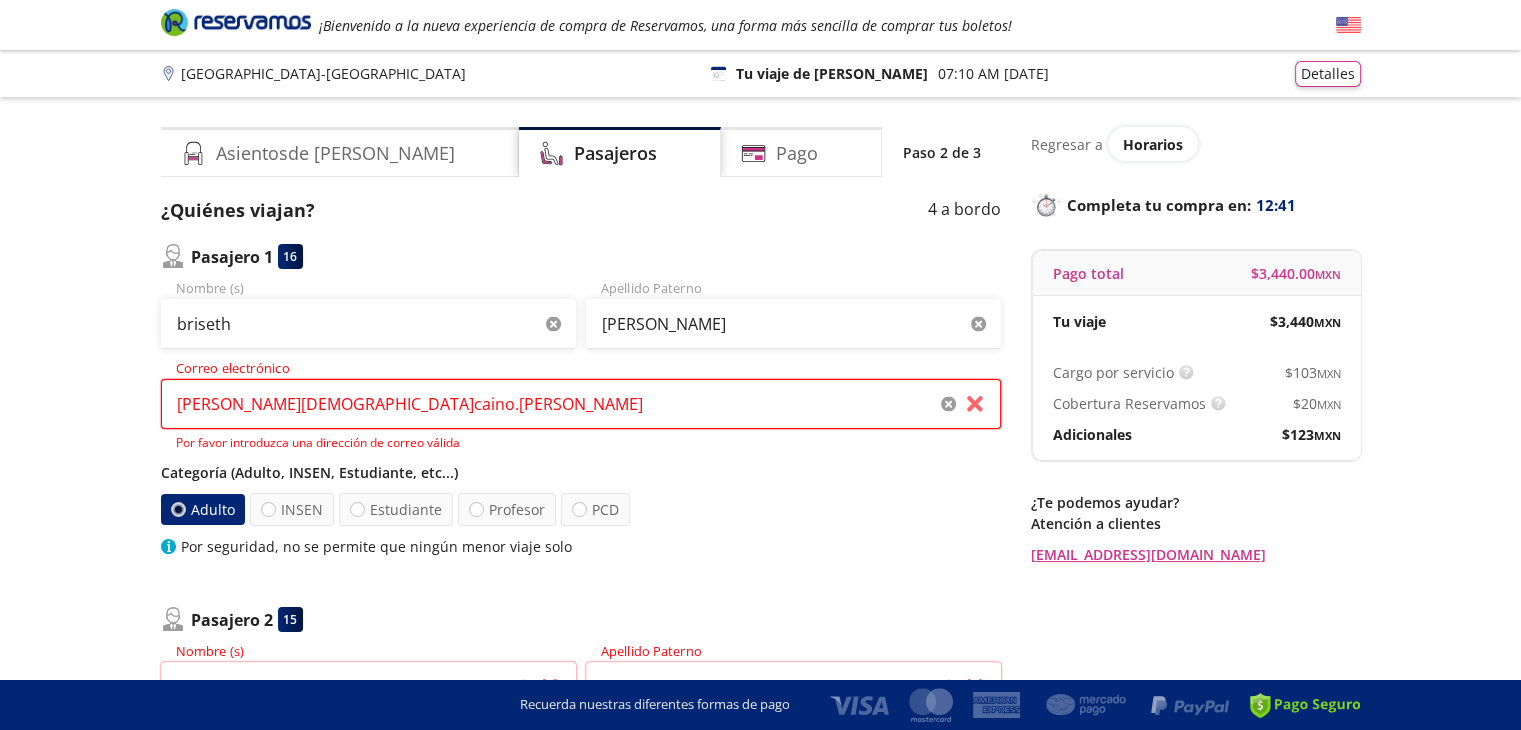 click on "[PERSON_NAME][DEMOGRAPHIC_DATA]caino.[PERSON_NAME]" at bounding box center (581, 404) 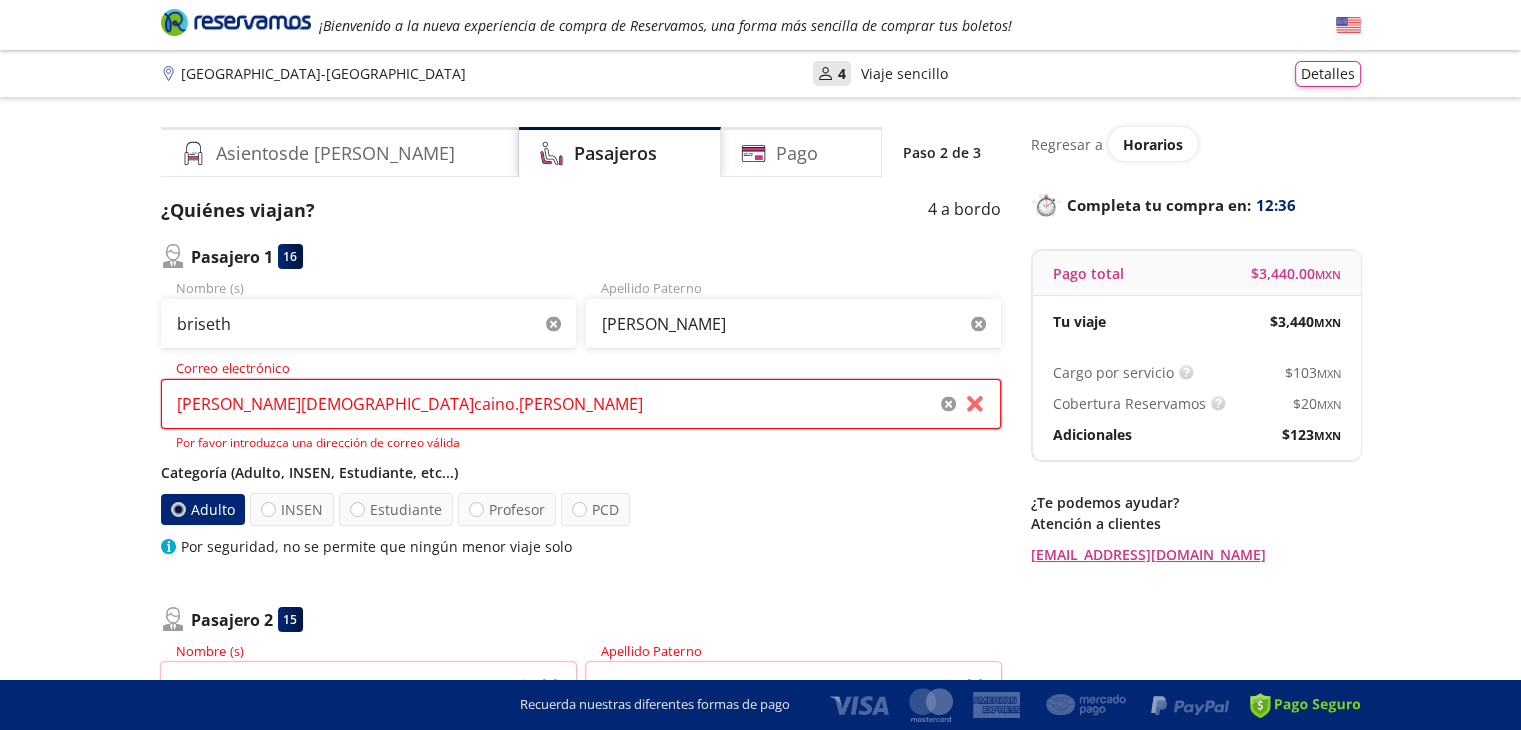 click on "[PERSON_NAME][DEMOGRAPHIC_DATA]caino.[PERSON_NAME]" at bounding box center (581, 404) 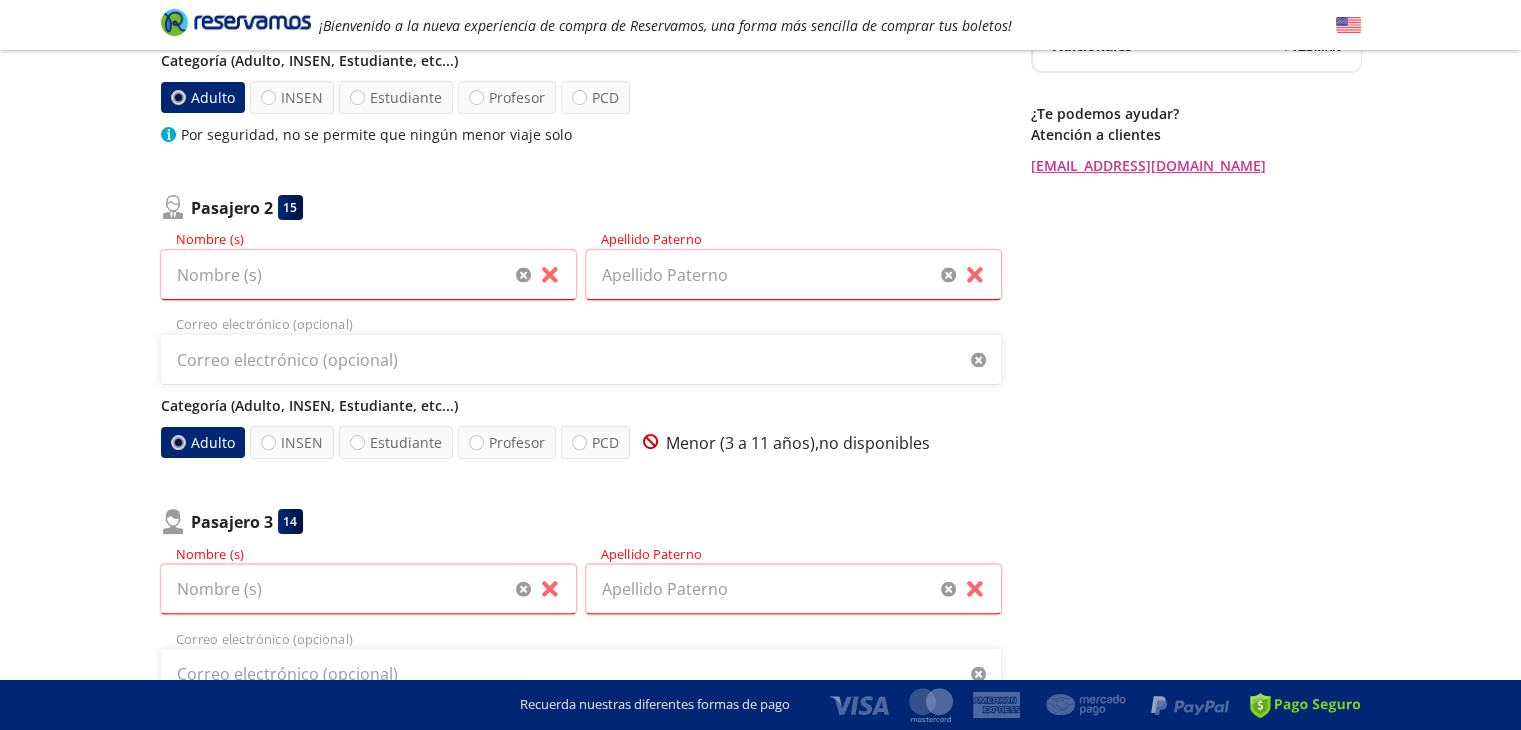 scroll, scrollTop: 400, scrollLeft: 0, axis: vertical 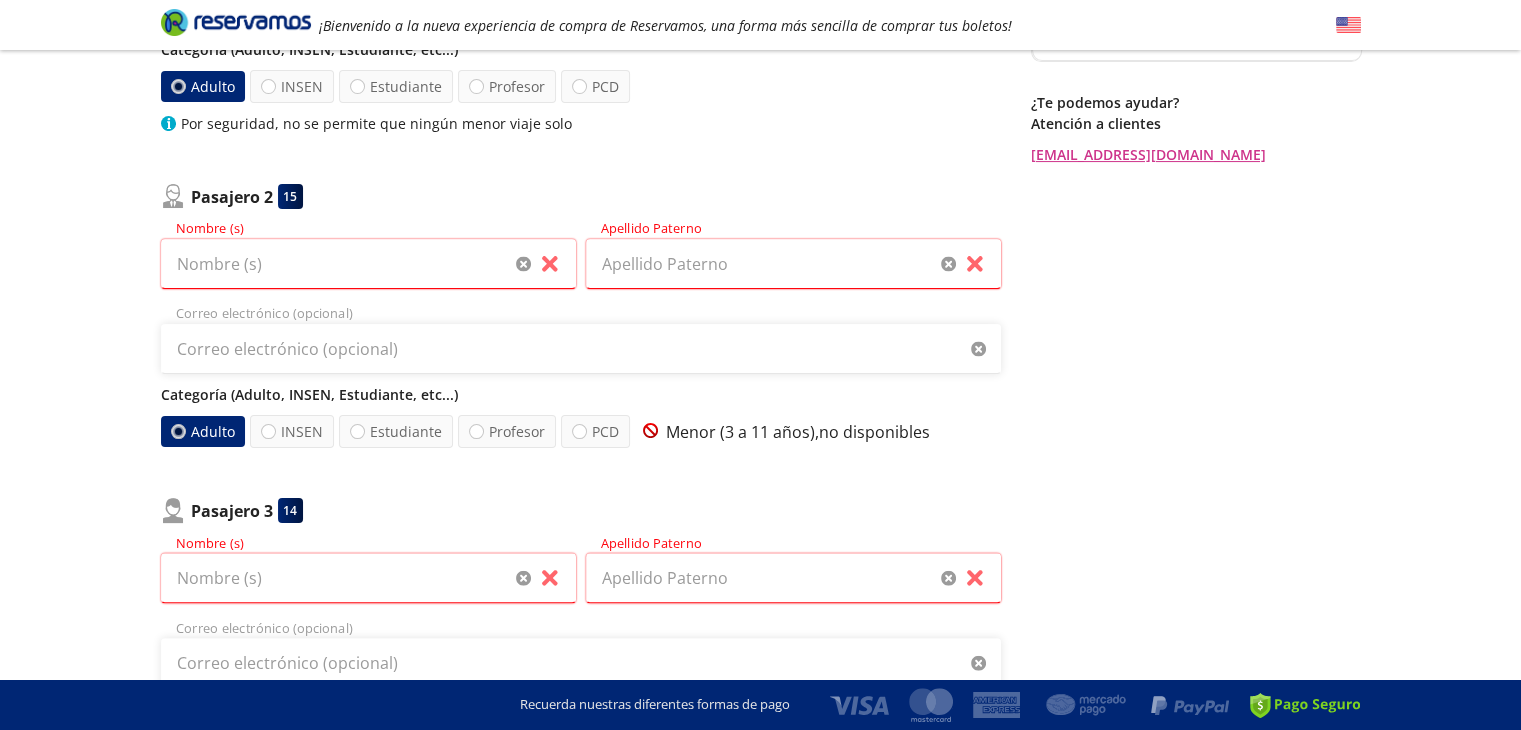 type on "[PERSON_NAME][EMAIL_ADDRESS][DOMAIN_NAME]" 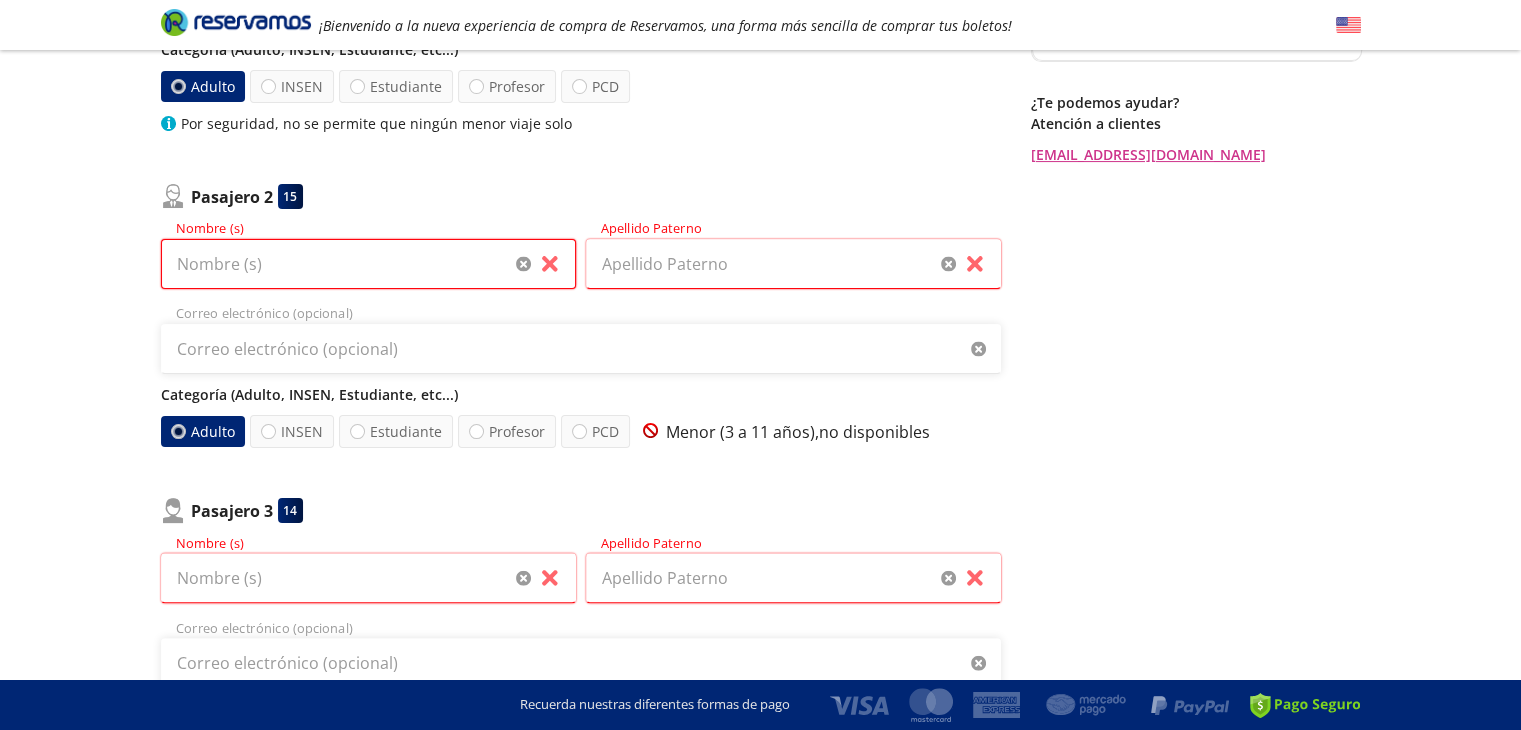 click on "Nombre (s)" at bounding box center [368, 264] 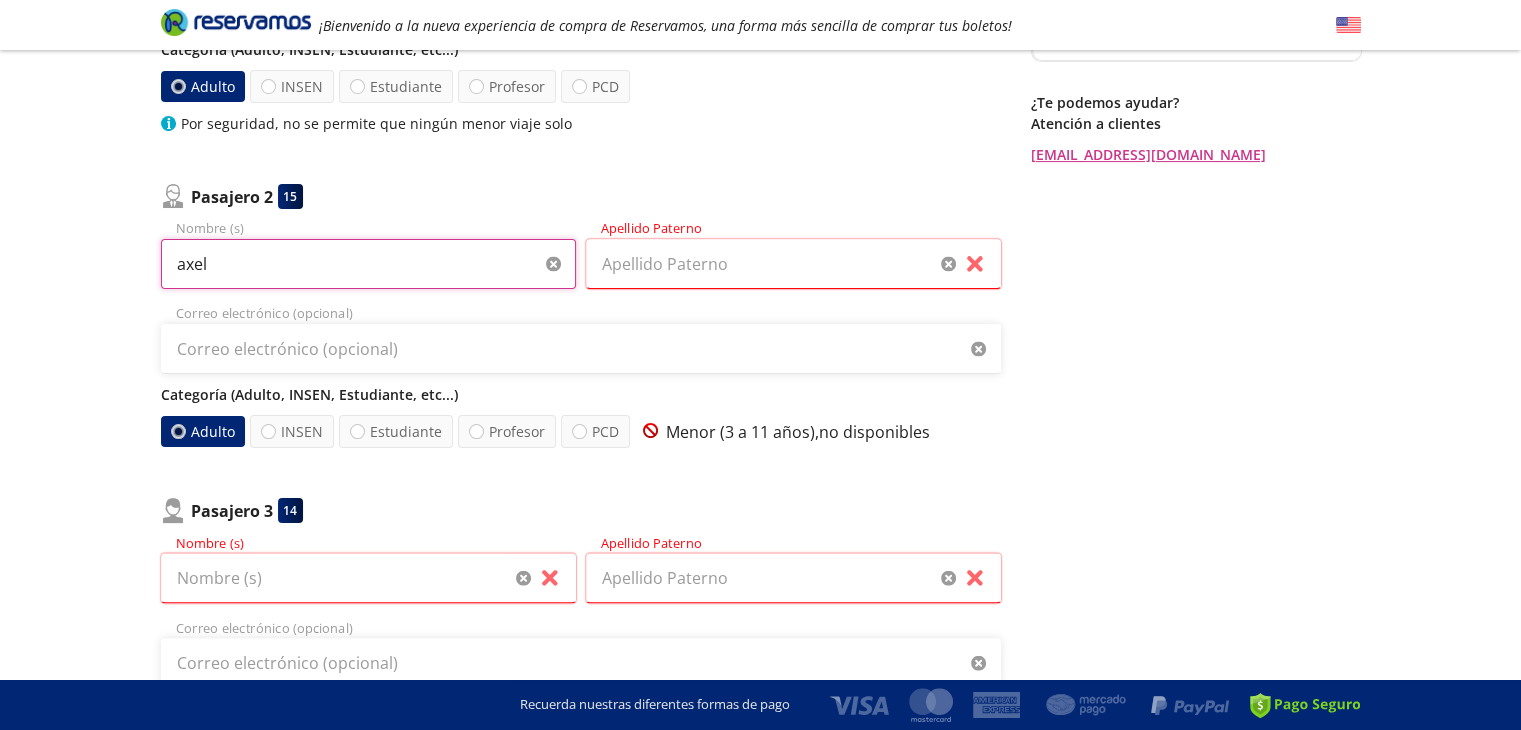 type on "axel" 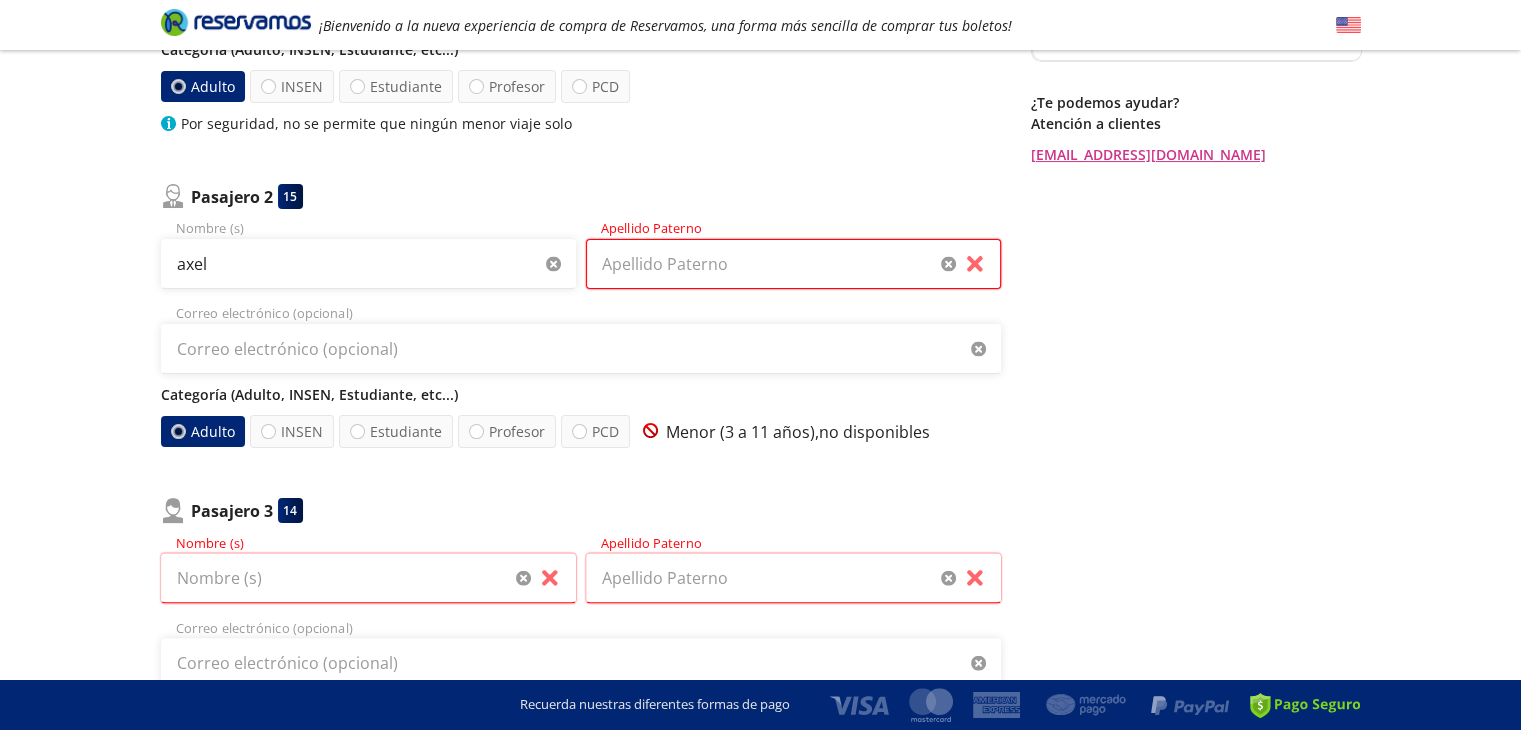 click on "Apellido Paterno" at bounding box center (793, 264) 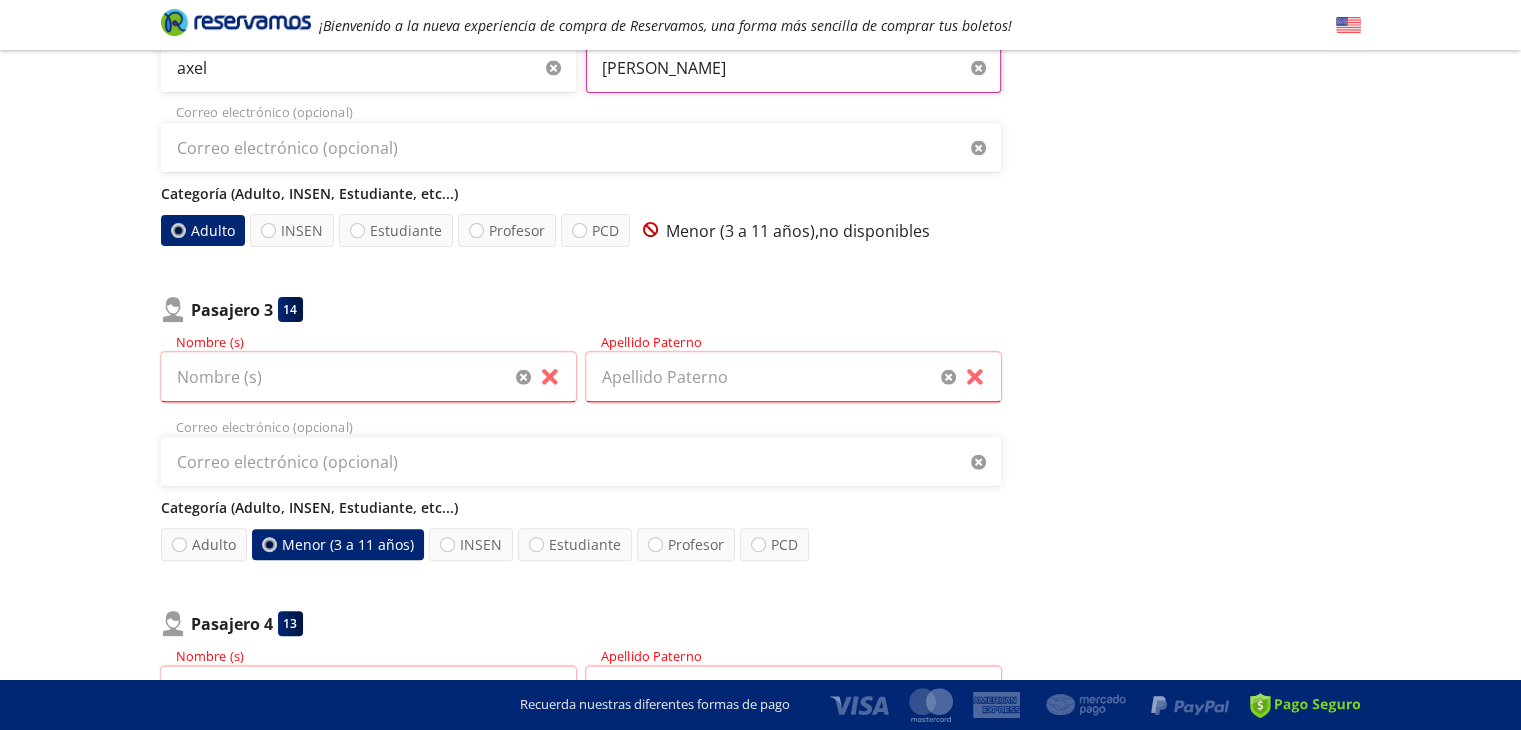 scroll, scrollTop: 600, scrollLeft: 0, axis: vertical 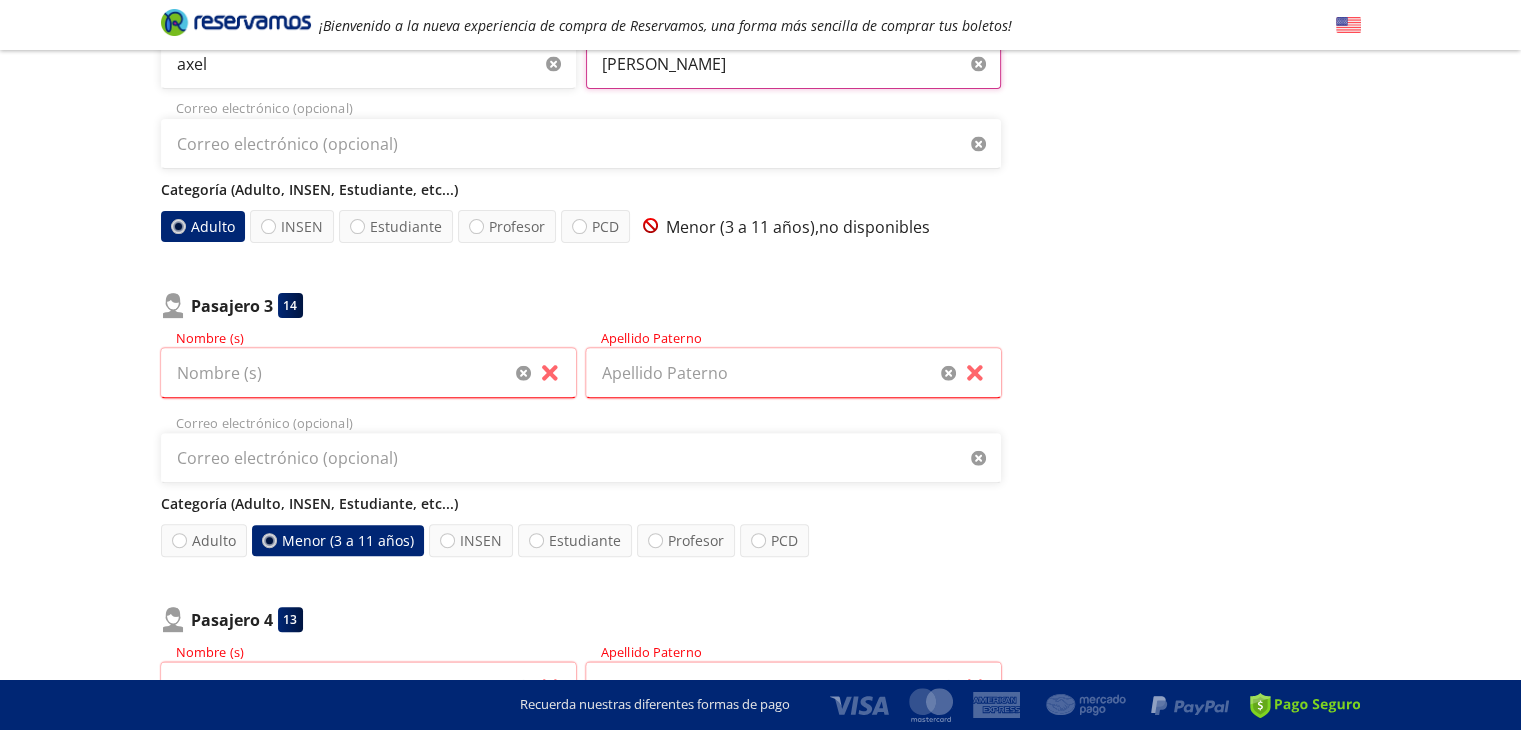 type on "[PERSON_NAME]" 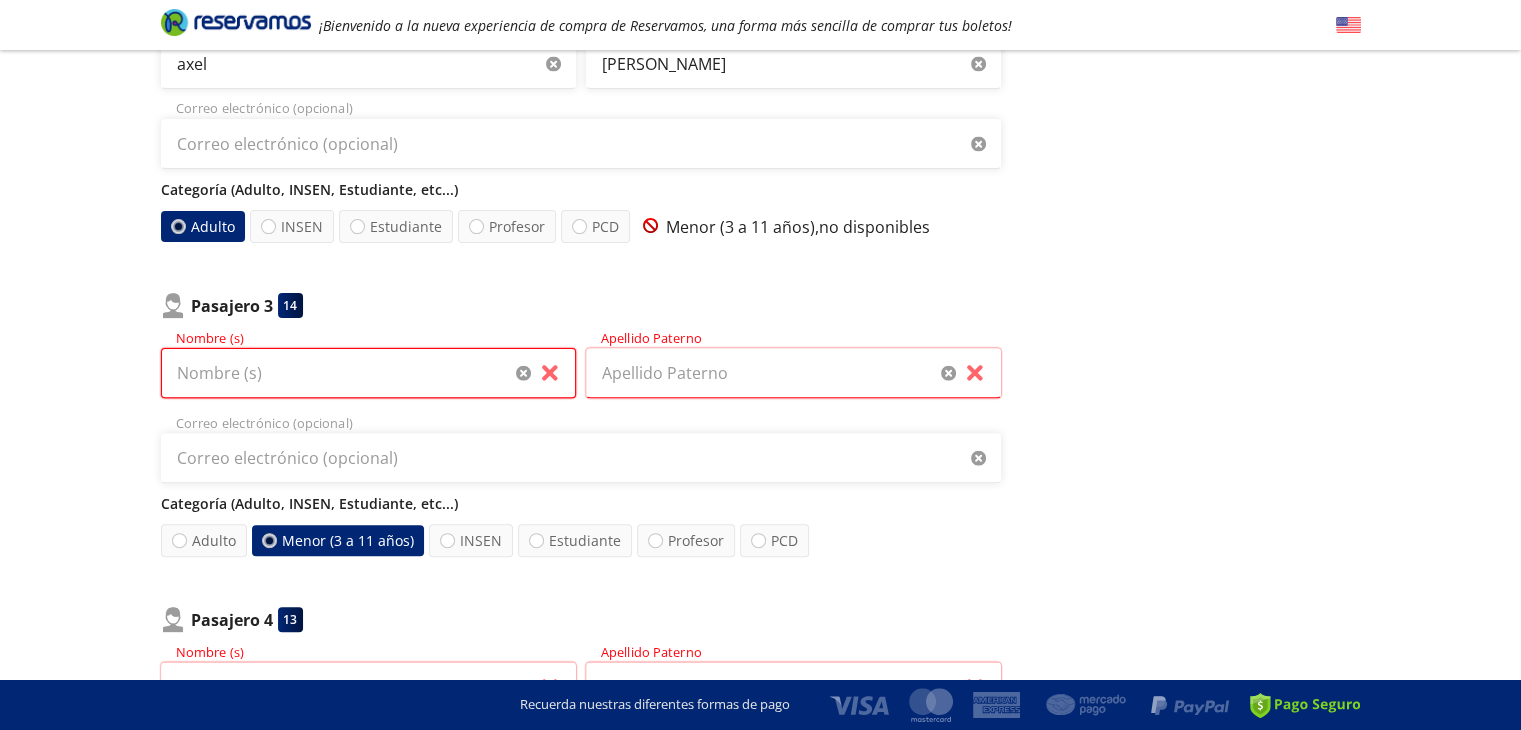 click on "Nombre (s)" at bounding box center [368, 373] 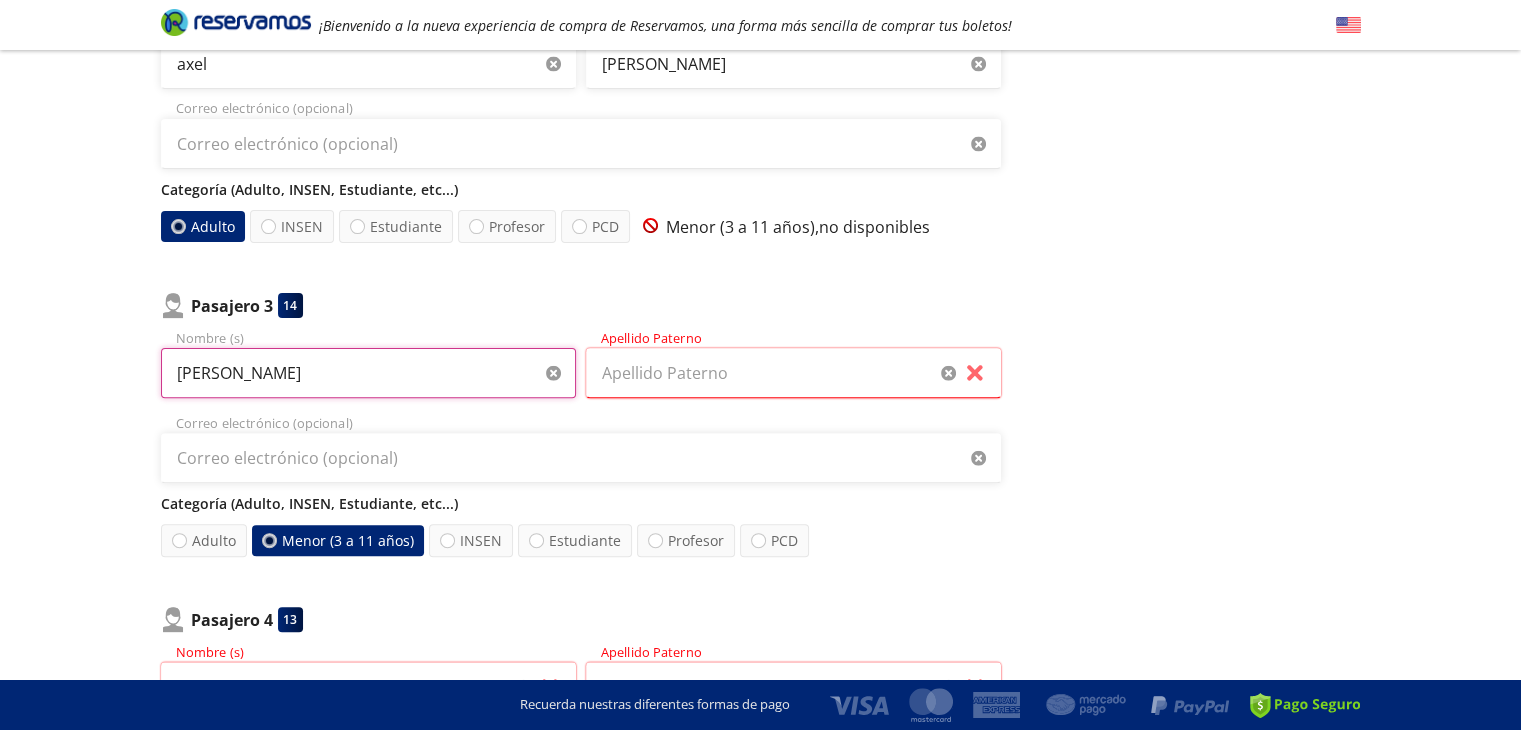 type on "[PERSON_NAME]" 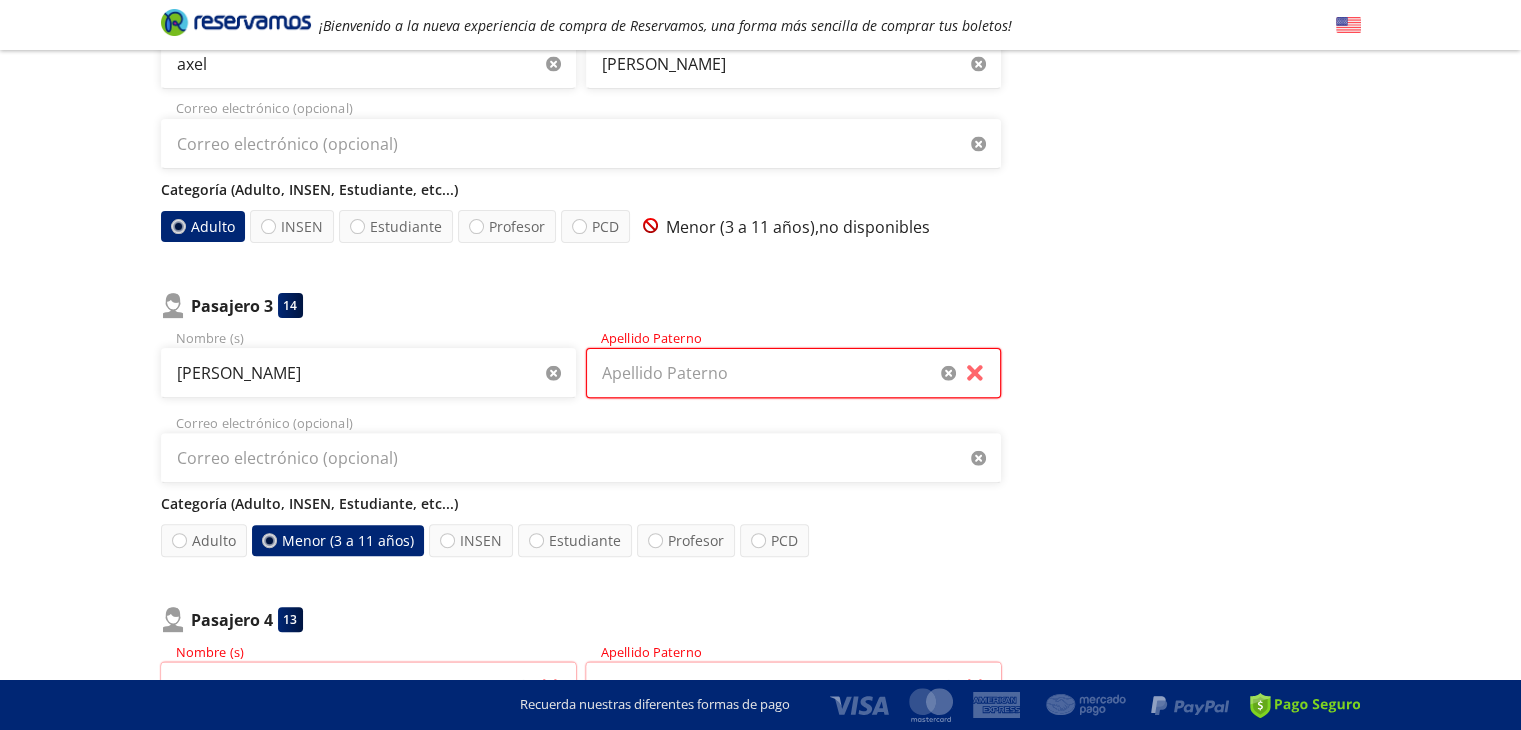 click on "Apellido Paterno" at bounding box center [793, 373] 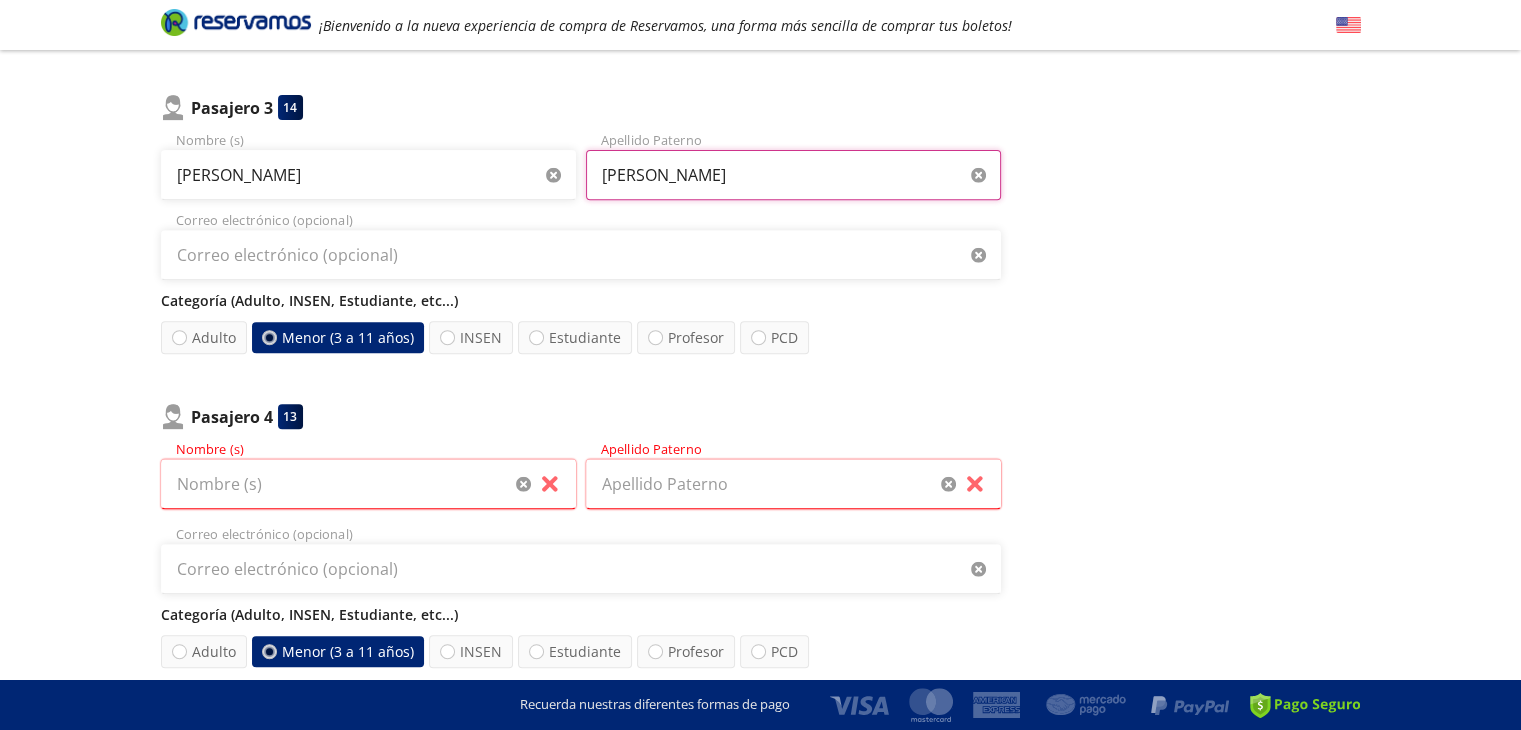 scroll, scrollTop: 800, scrollLeft: 0, axis: vertical 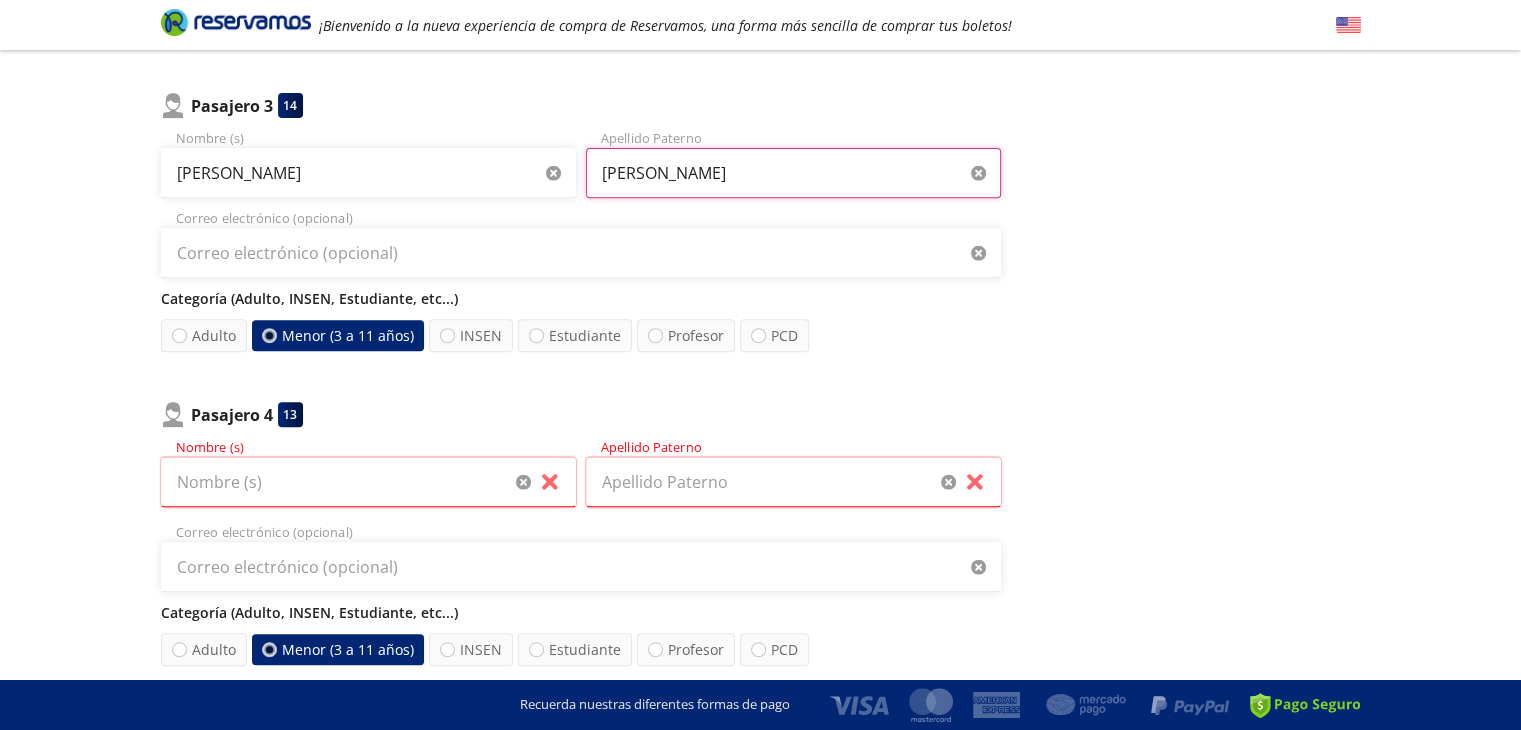 type on "[PERSON_NAME]" 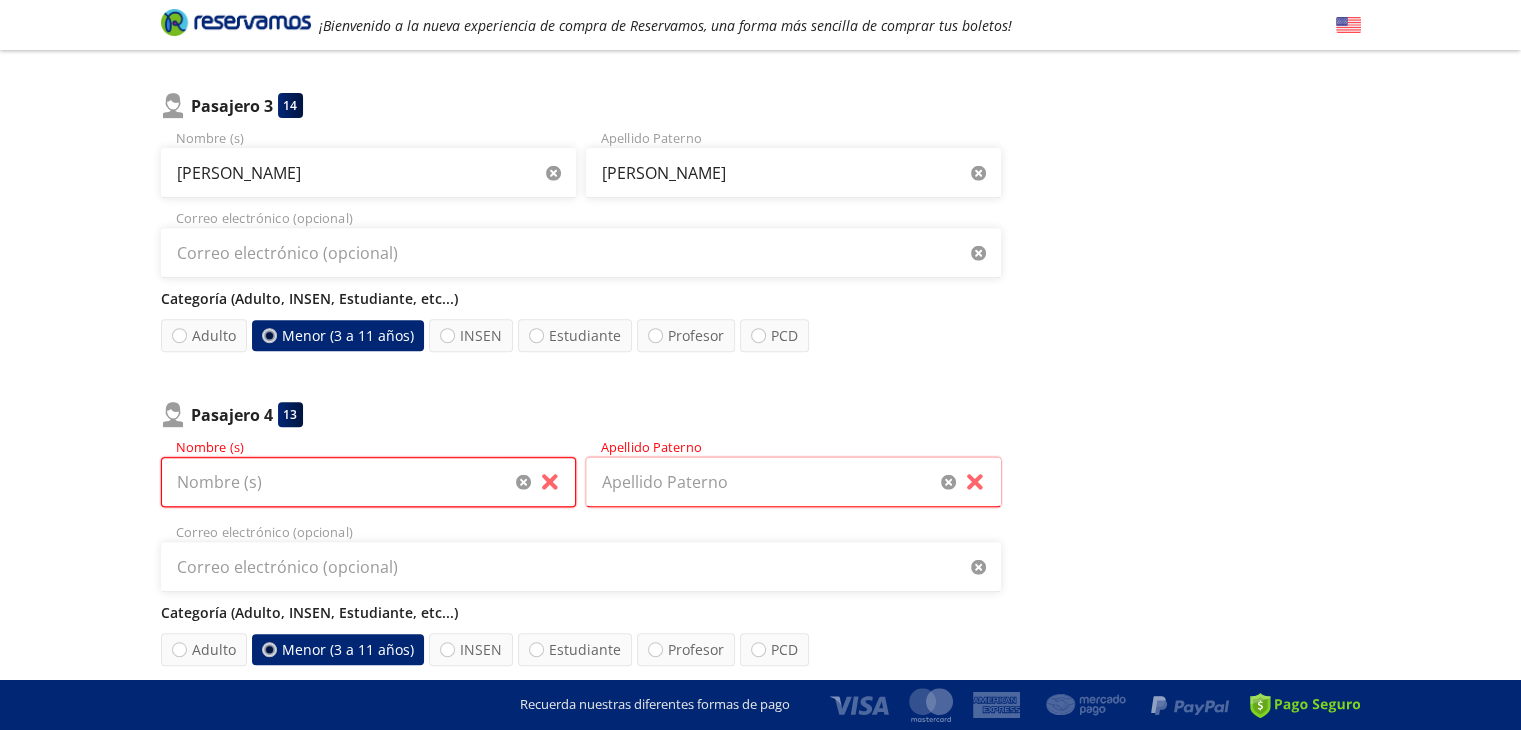 click on "Nombre (s)" at bounding box center (368, 482) 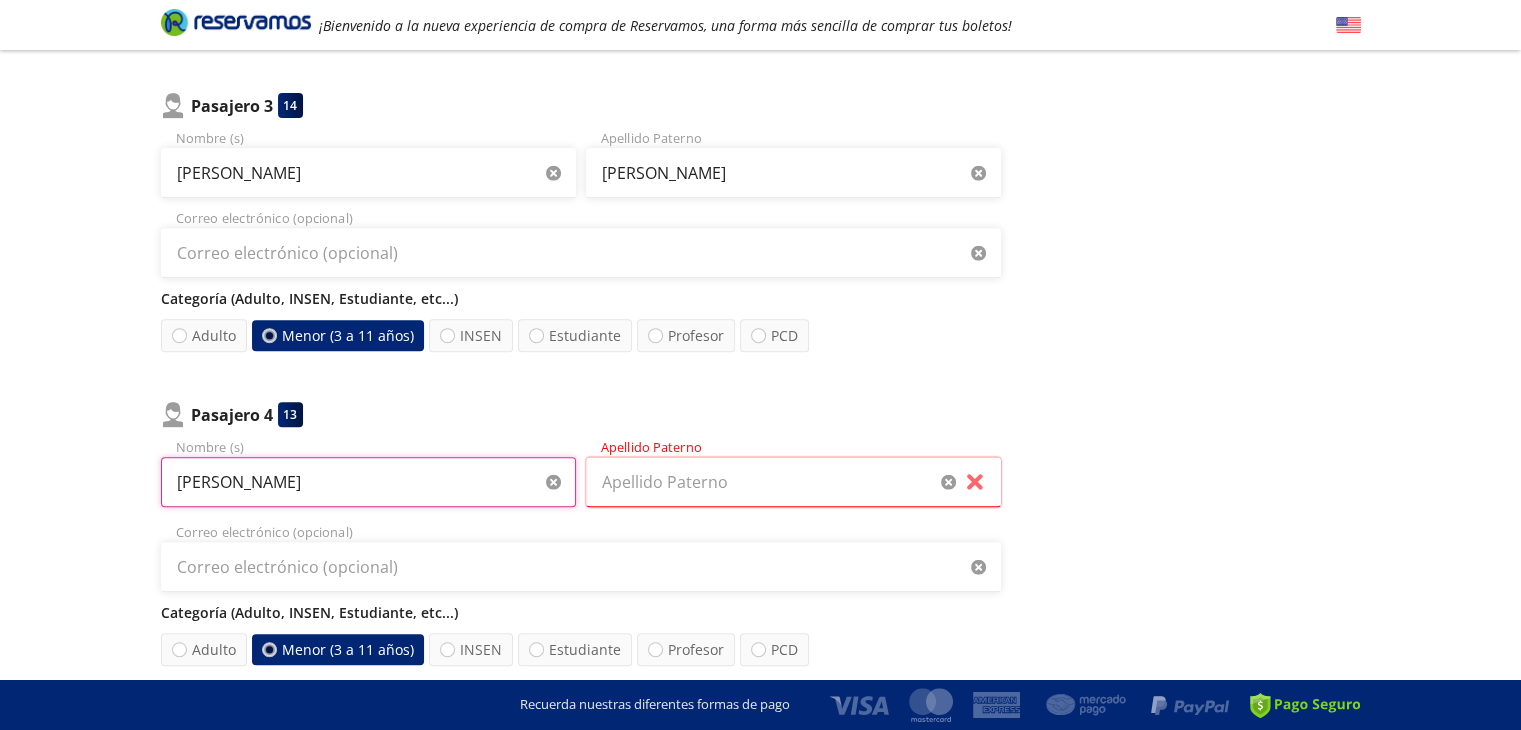 type on "[PERSON_NAME]" 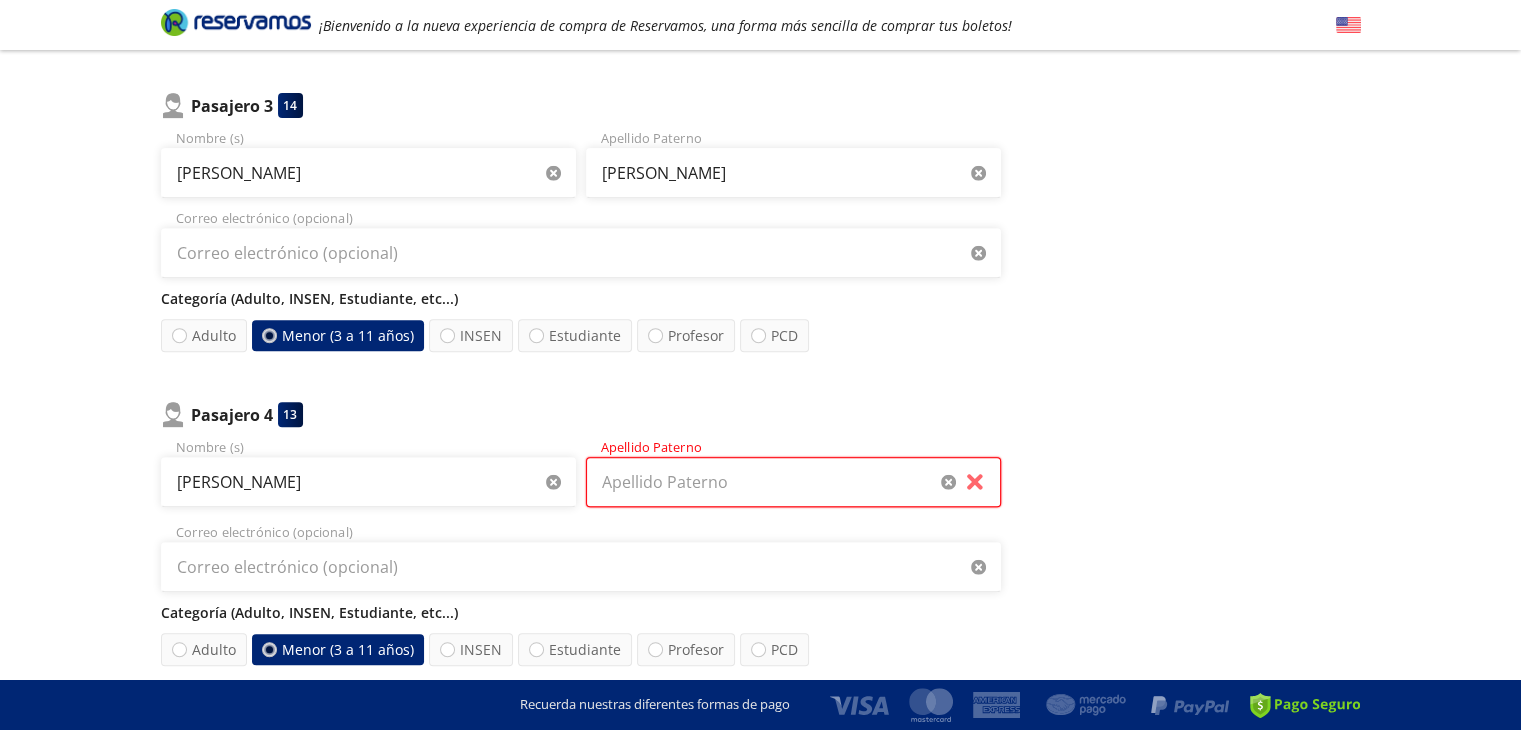 click on "Apellido Paterno" at bounding box center (793, 482) 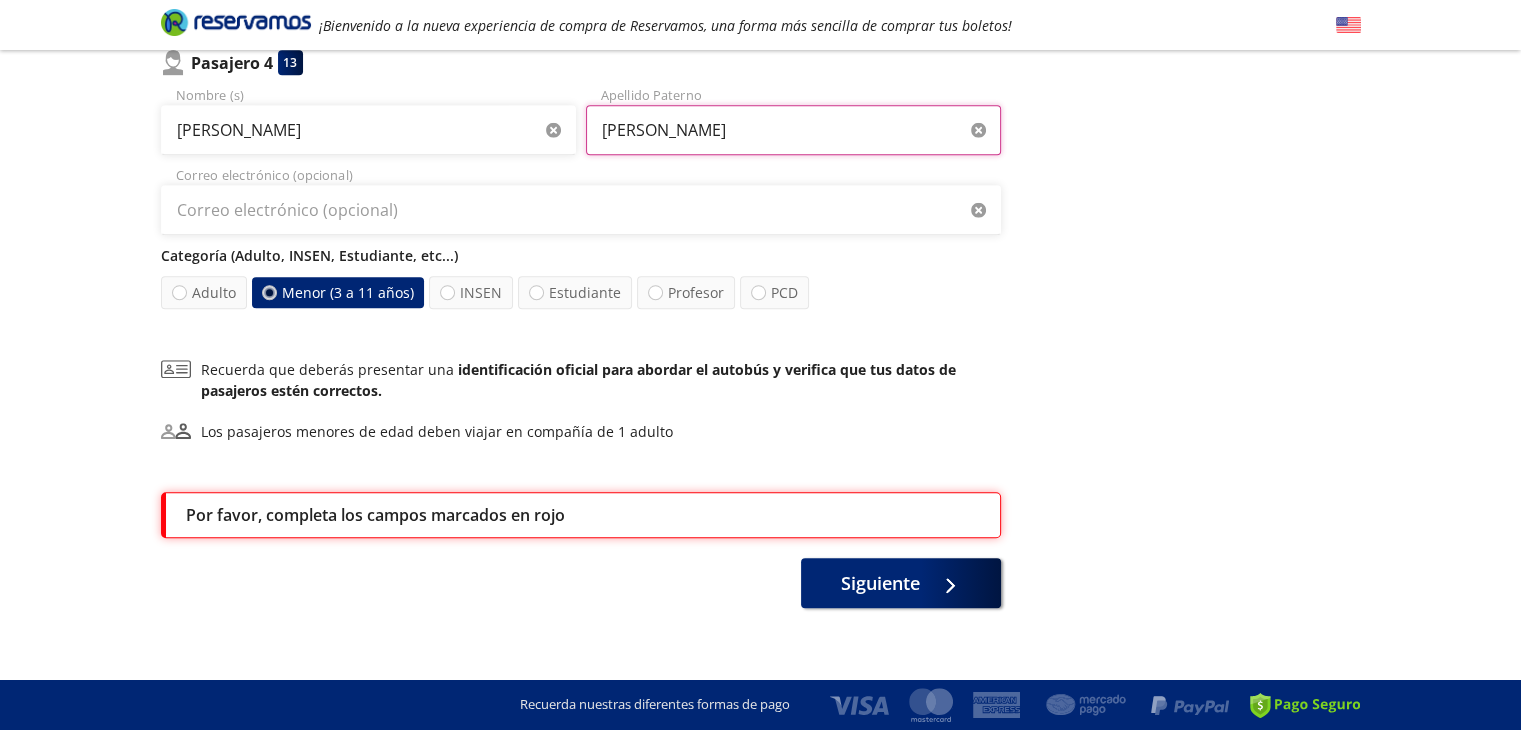 scroll, scrollTop: 1168, scrollLeft: 0, axis: vertical 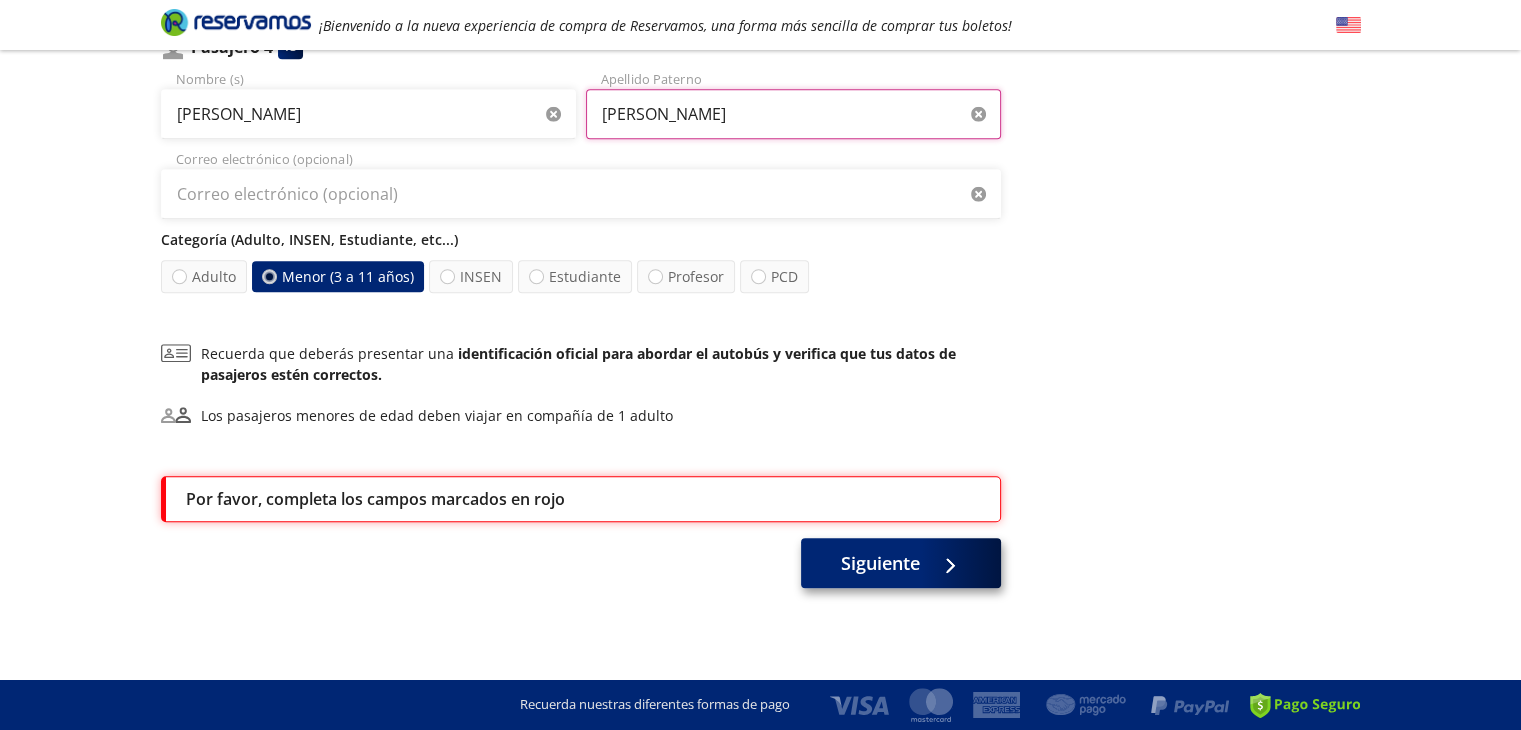 type on "[PERSON_NAME]" 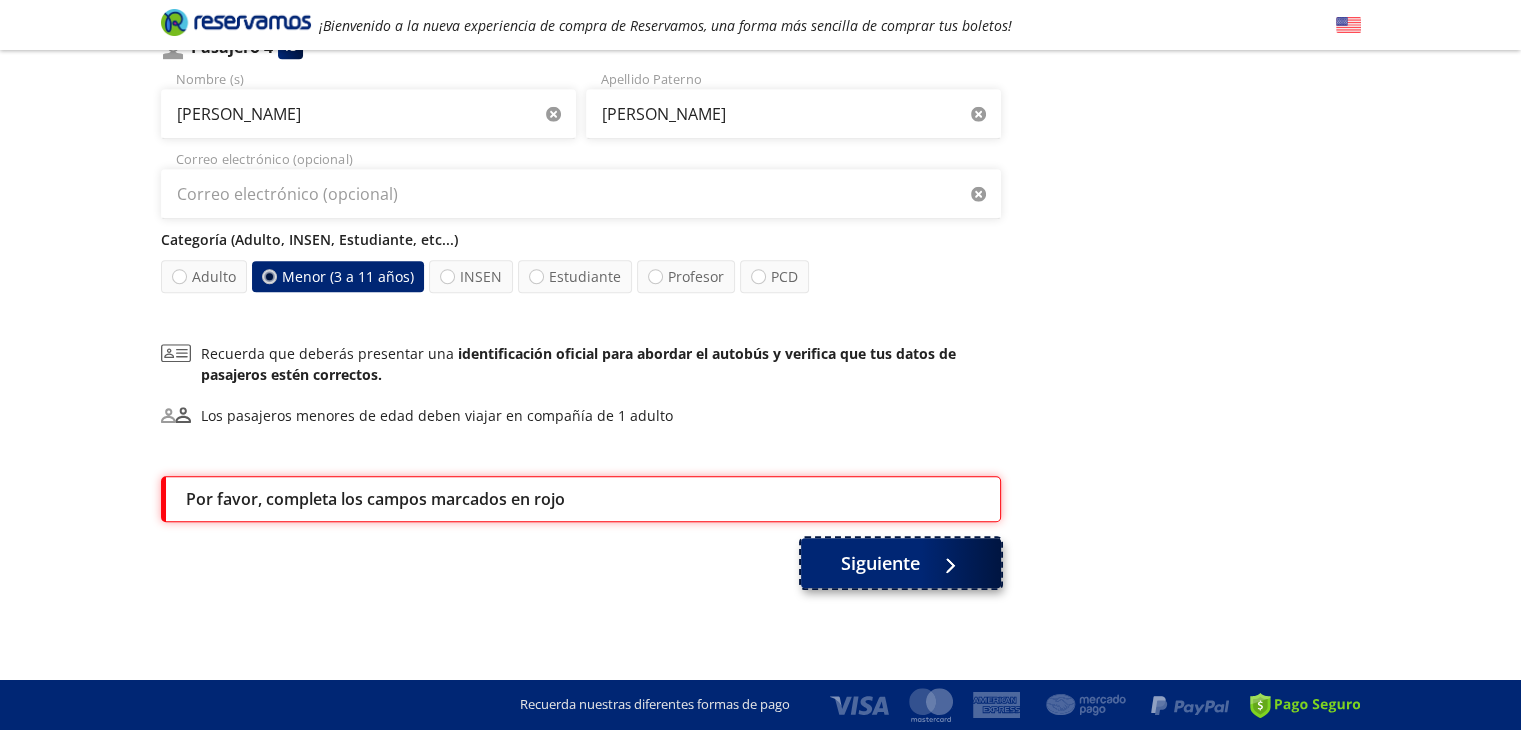 click on "Siguiente" at bounding box center (880, 563) 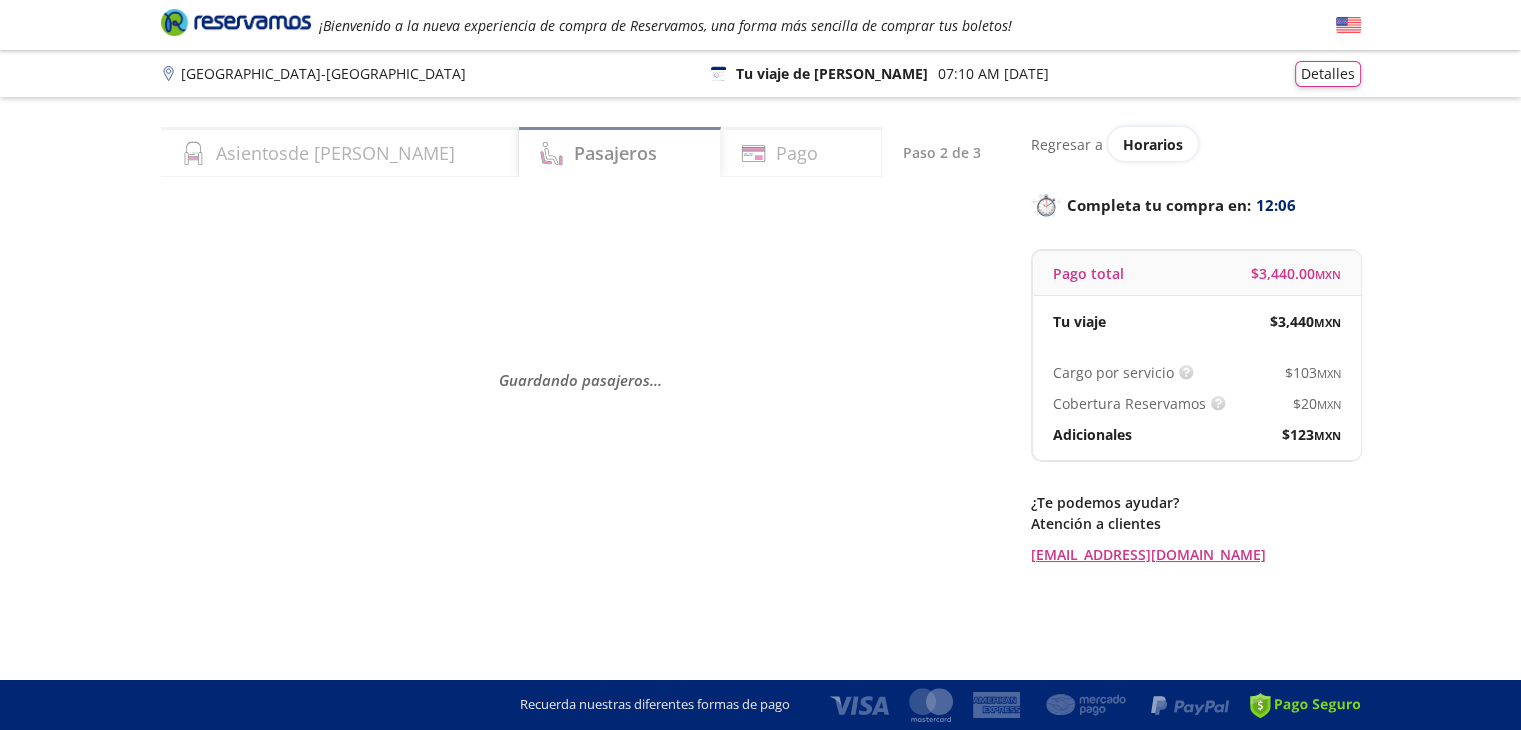 scroll, scrollTop: 0, scrollLeft: 0, axis: both 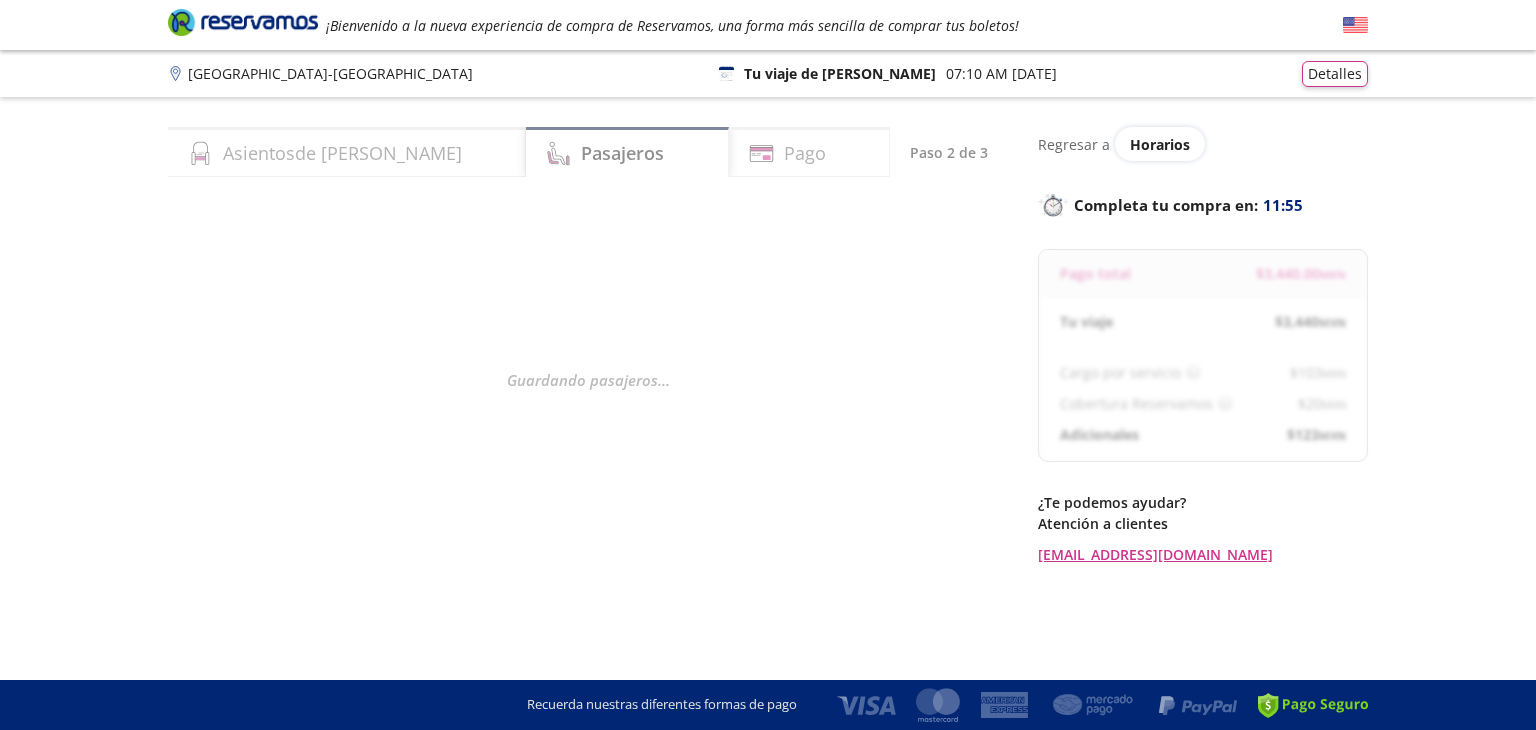 select on "MX" 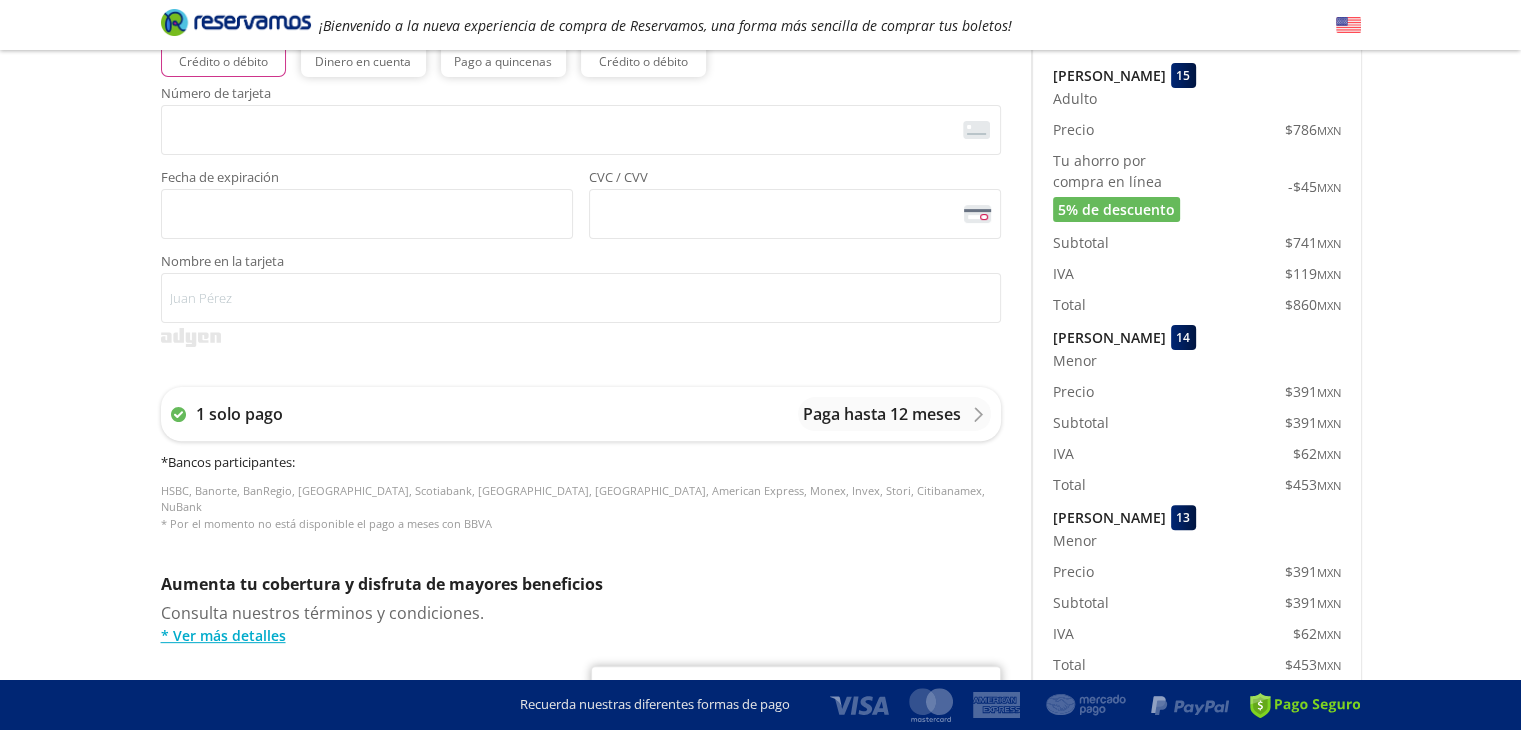 scroll, scrollTop: 368, scrollLeft: 0, axis: vertical 